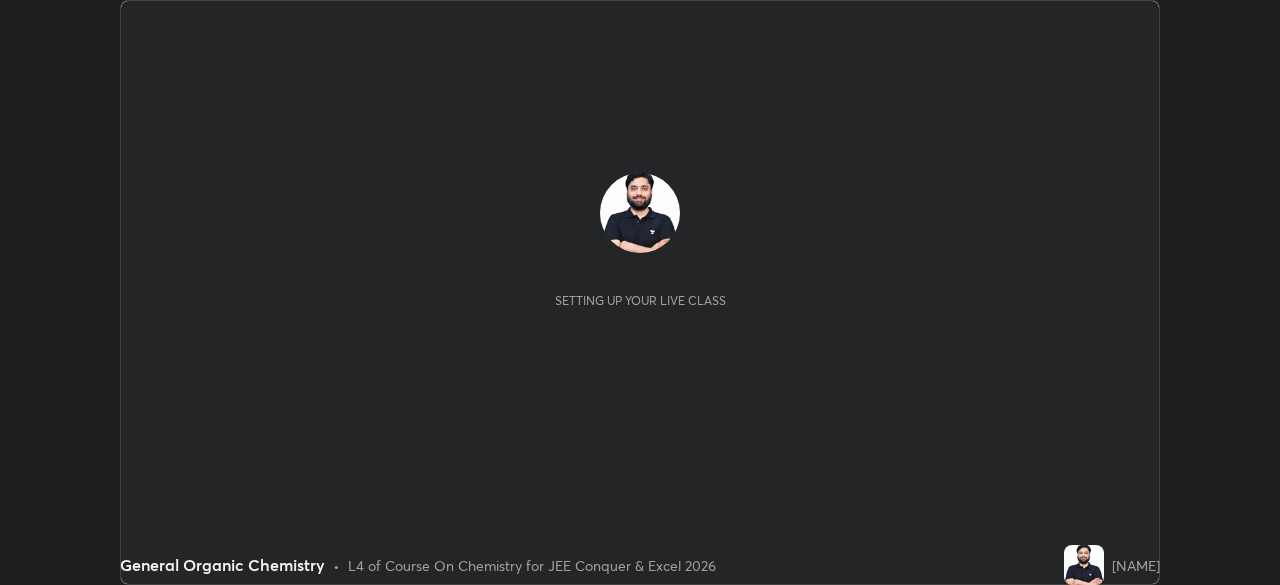 scroll, scrollTop: 0, scrollLeft: 0, axis: both 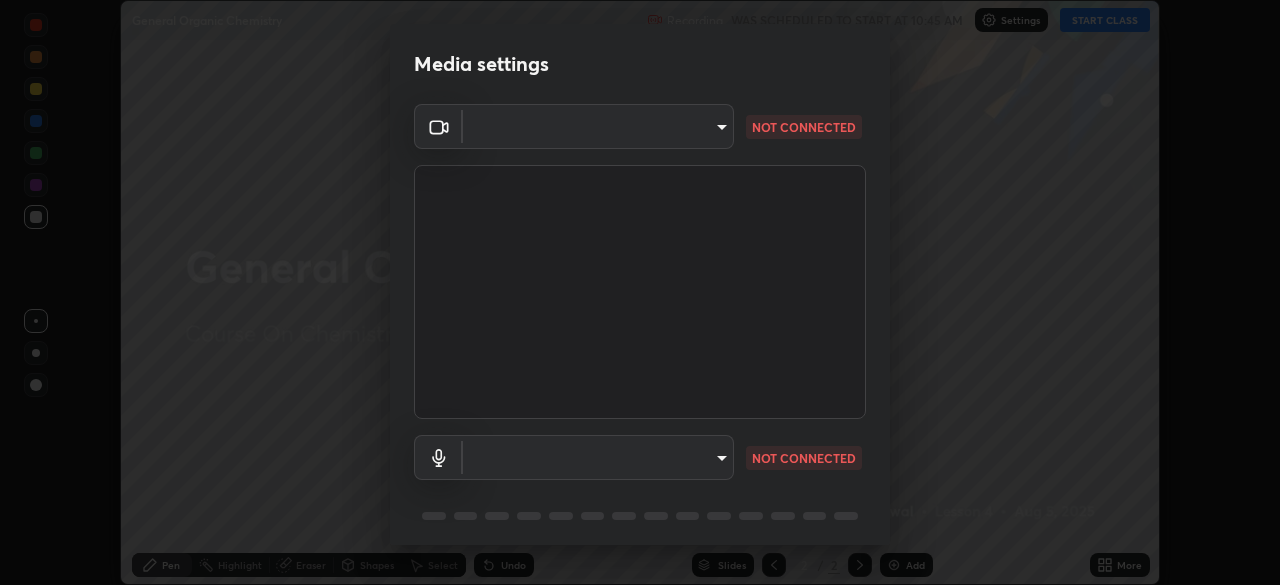 type on "9b3858e0c9b7c90b4e807169e1ca04b45ef6a3ae93893a7fb9d5807e87947610" 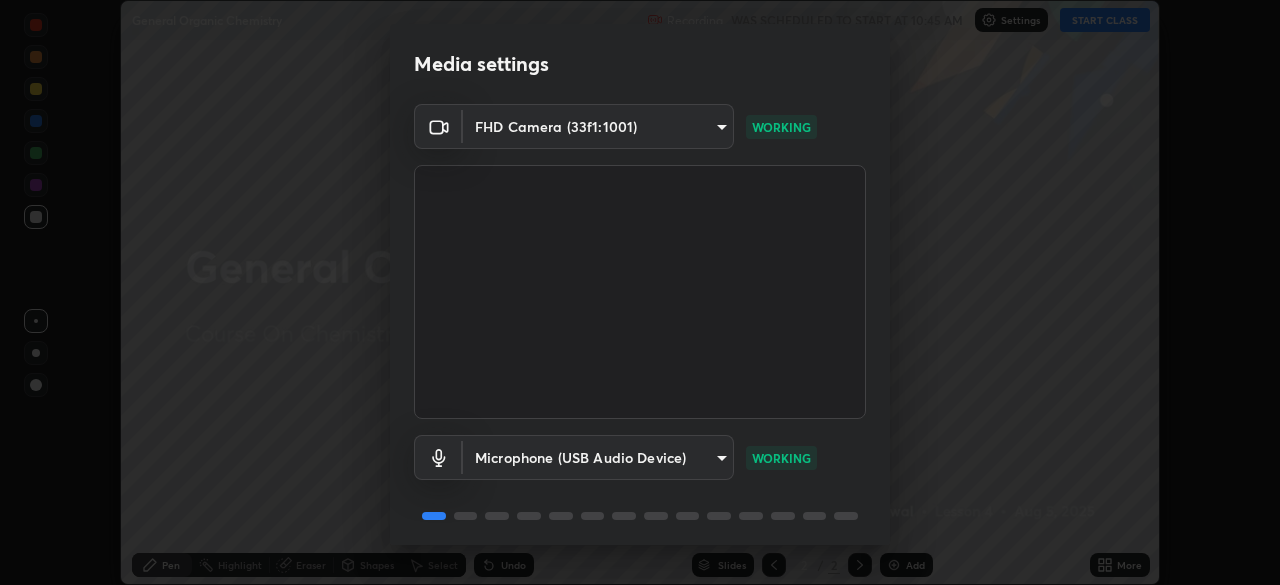 click on "Media settings FHD Camera (33f1:1001) [HASH] WORKING Microphone (USB Audio Device) [HASH] WORKING 1 / 5 Next" at bounding box center (640, 292) 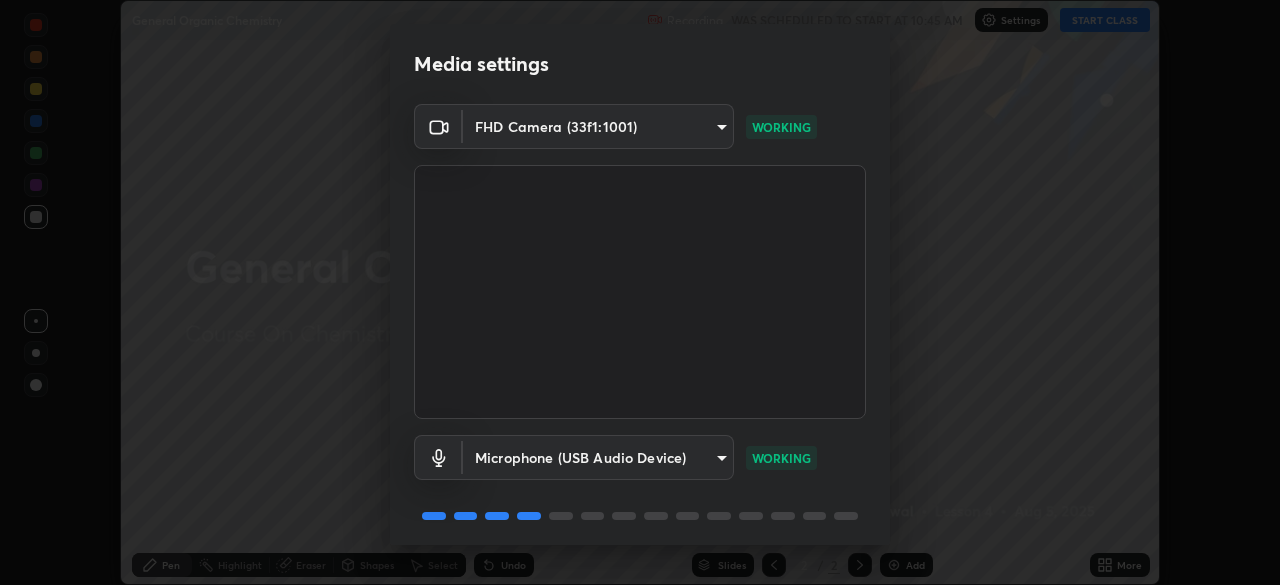 scroll, scrollTop: 71, scrollLeft: 0, axis: vertical 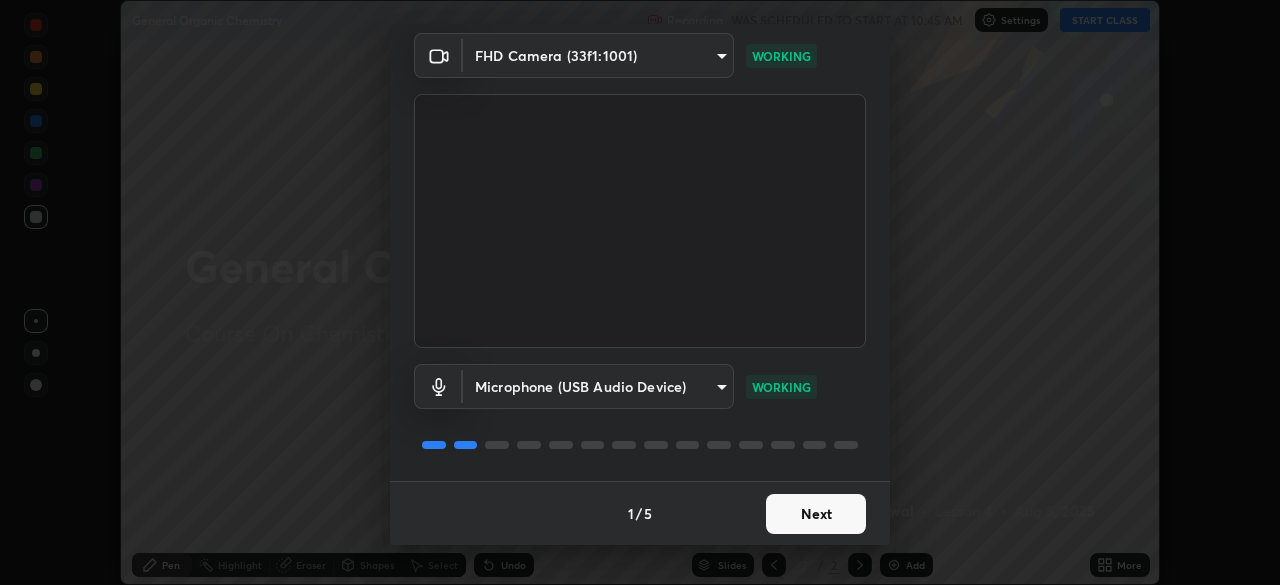 click on "Next" at bounding box center (816, 514) 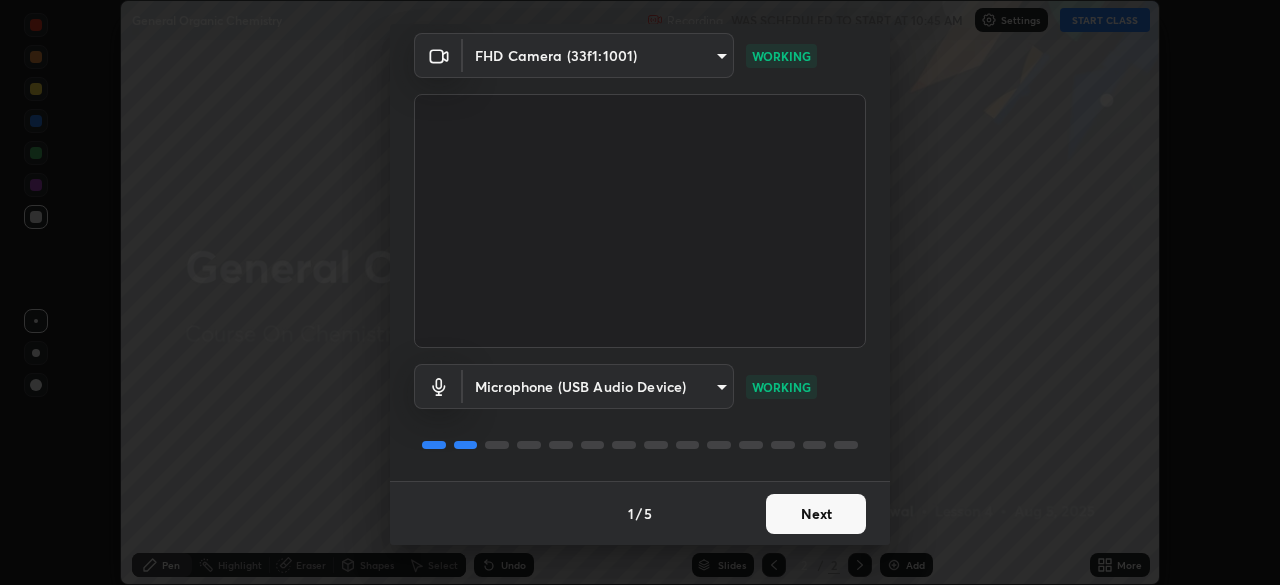 scroll, scrollTop: 0, scrollLeft: 0, axis: both 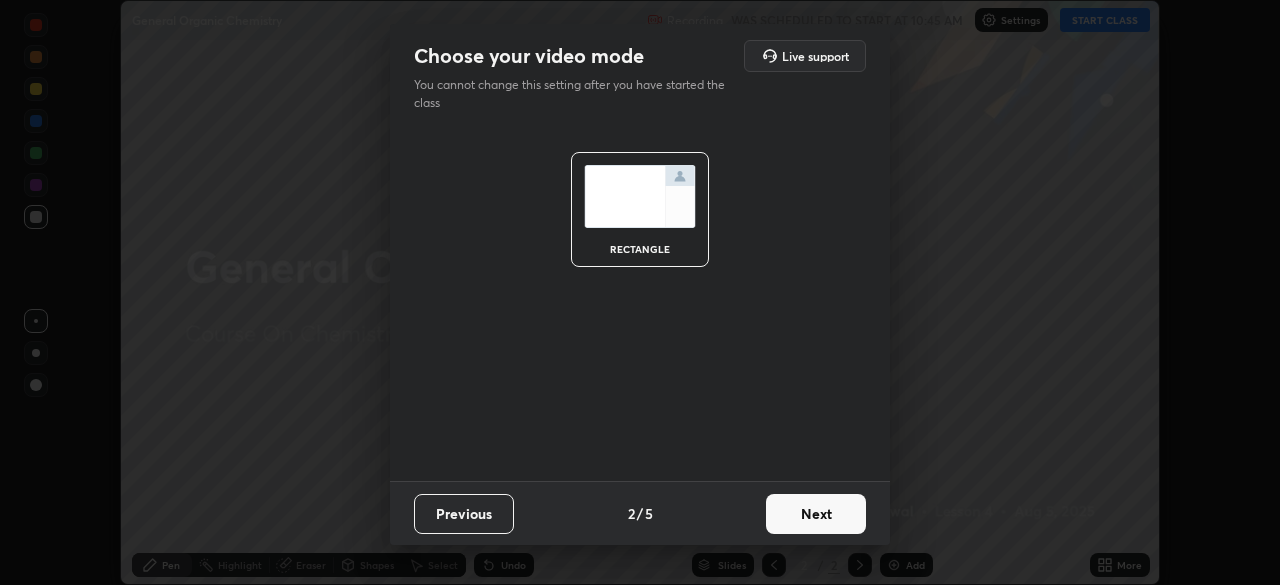 click on "Next" at bounding box center (816, 514) 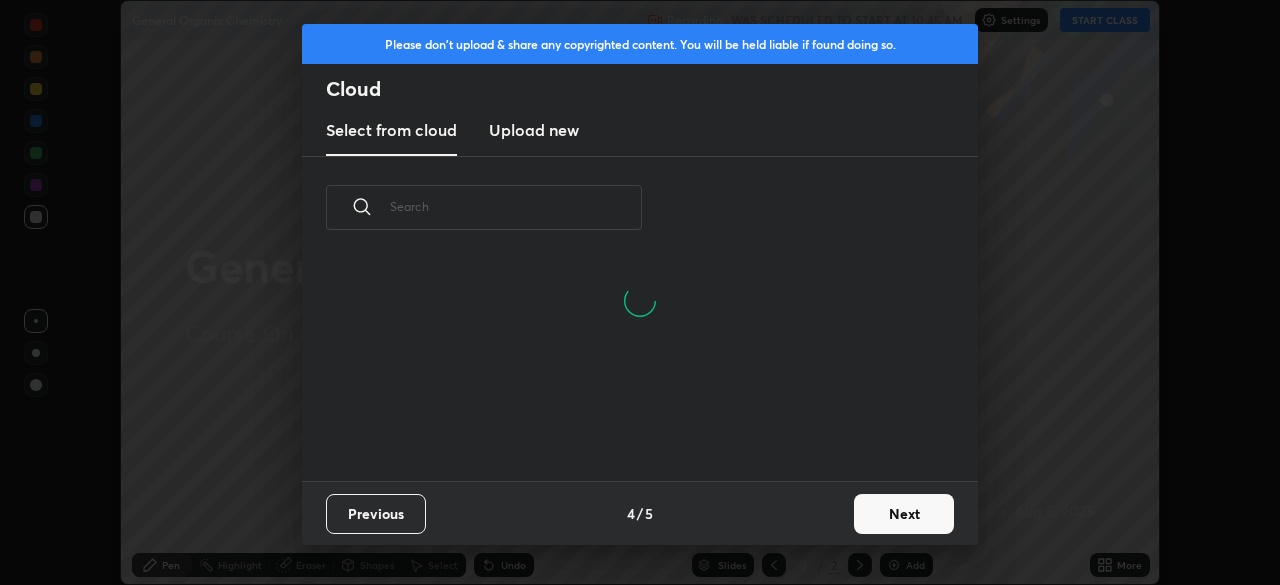 click on "Next" at bounding box center (904, 514) 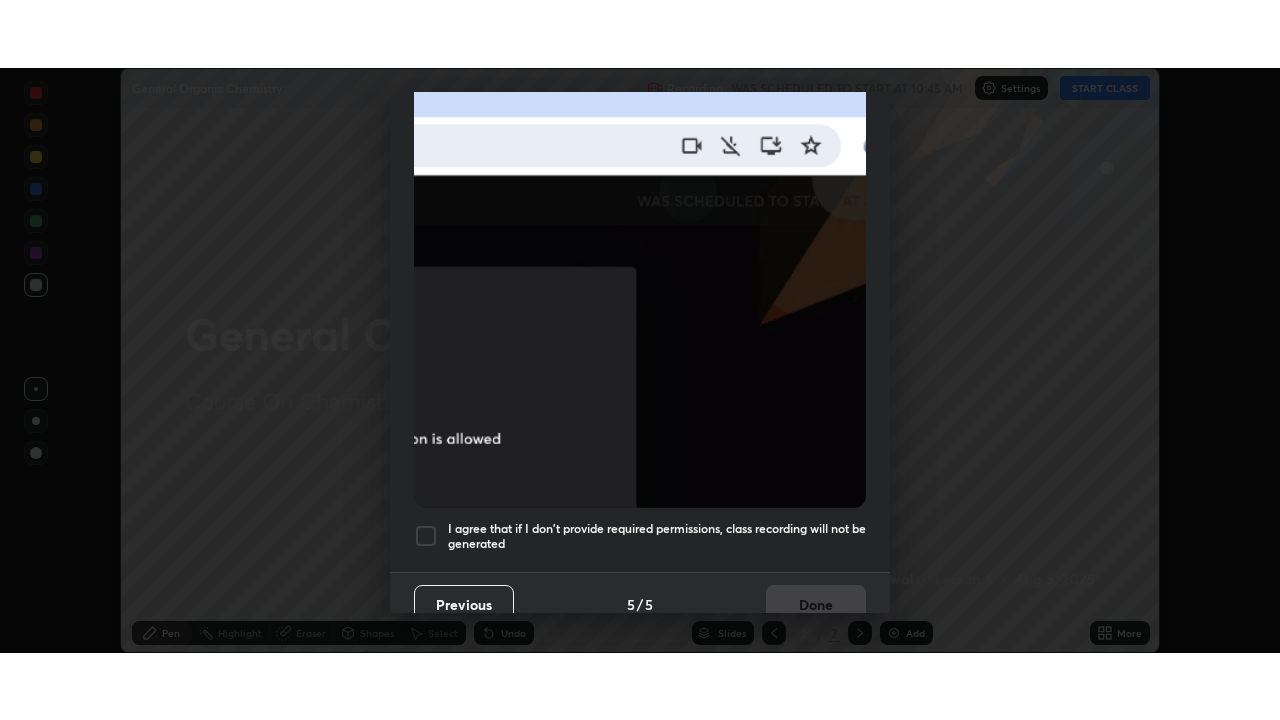 scroll, scrollTop: 479, scrollLeft: 0, axis: vertical 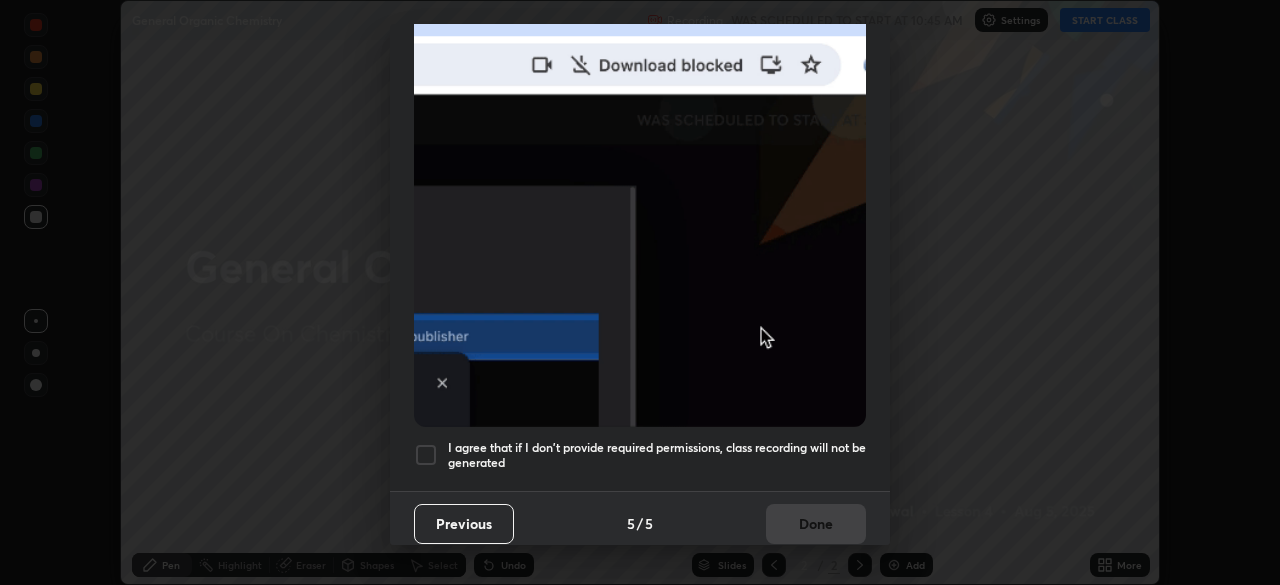 click on "I agree that if I don't provide required permissions, class recording will not be generated" at bounding box center (657, 455) 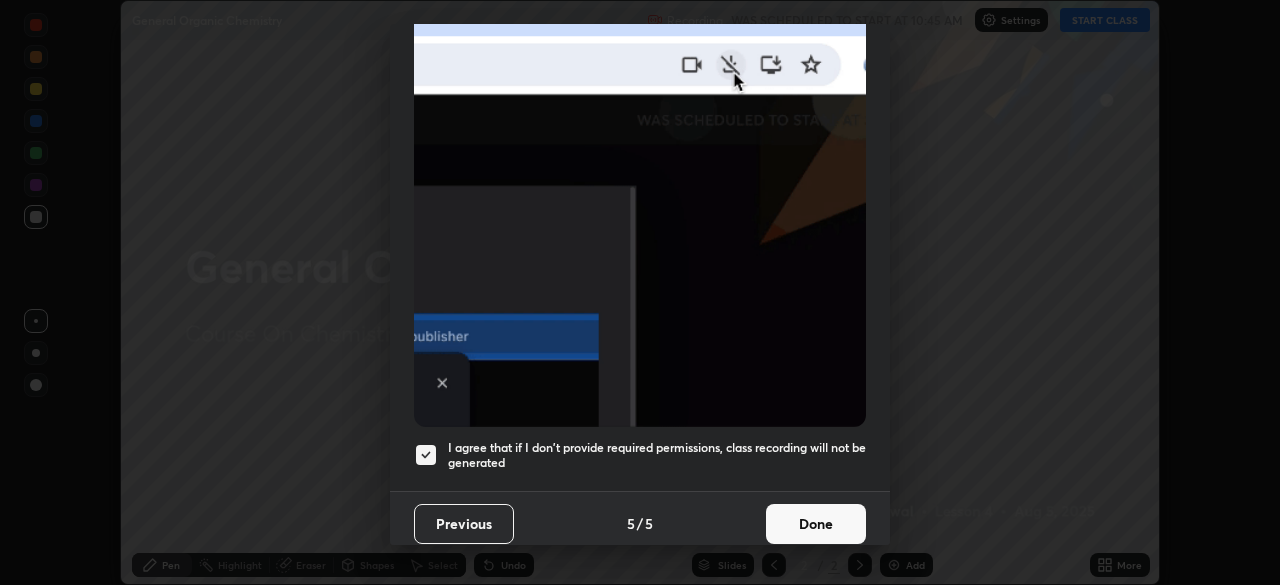 click on "Done" at bounding box center (816, 524) 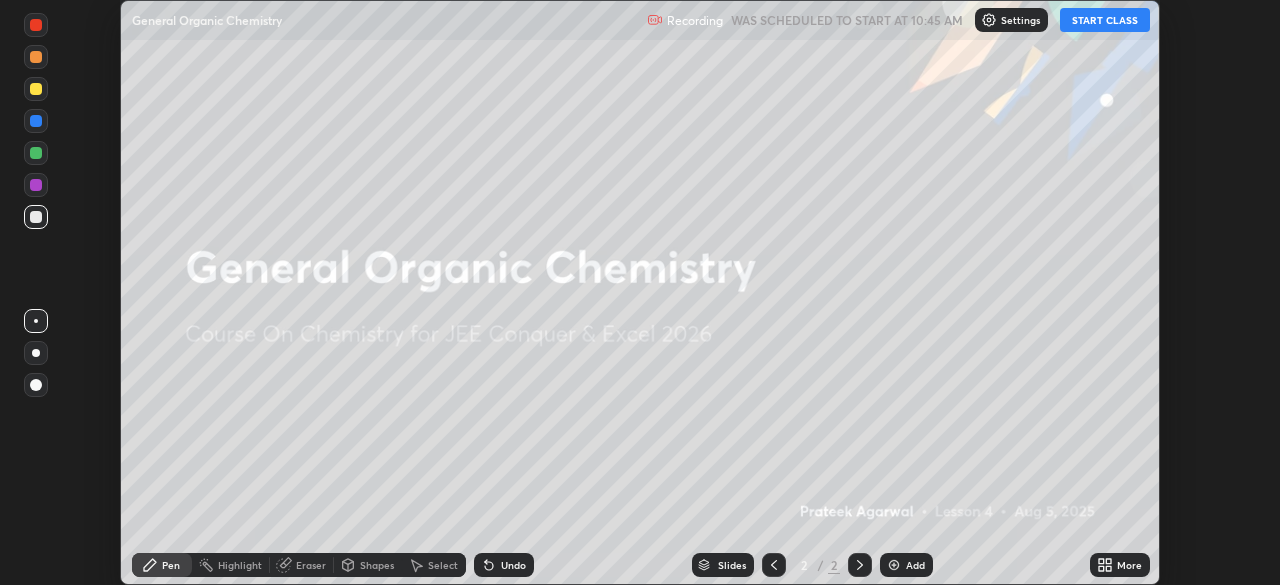 click on "START CLASS" at bounding box center (1105, 20) 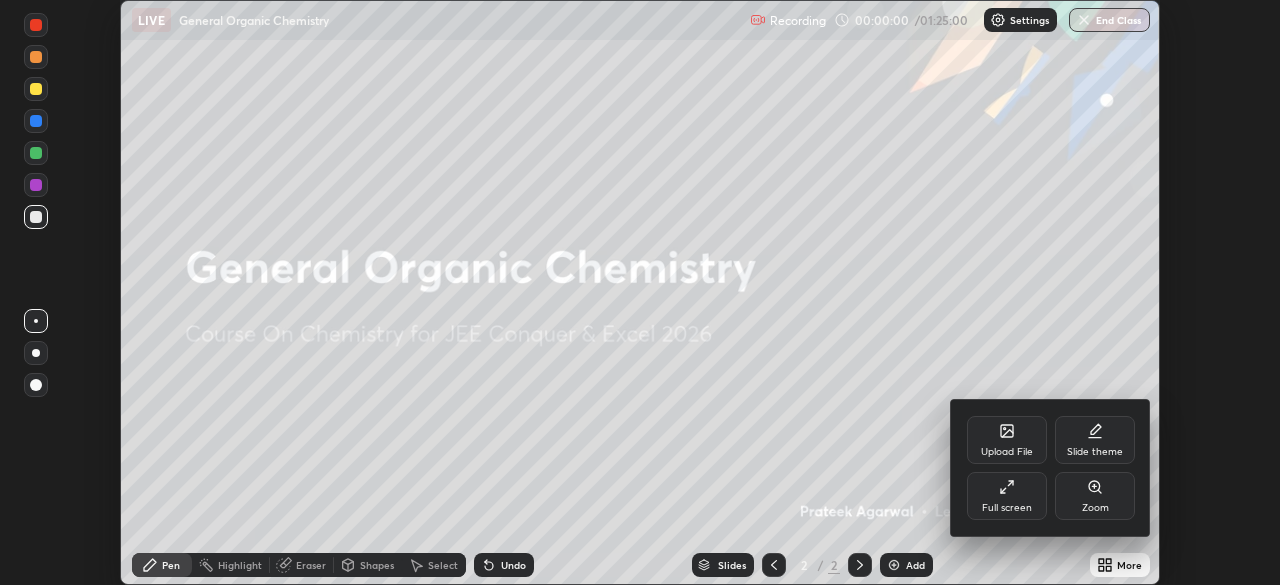 click on "Full screen" at bounding box center [1007, 508] 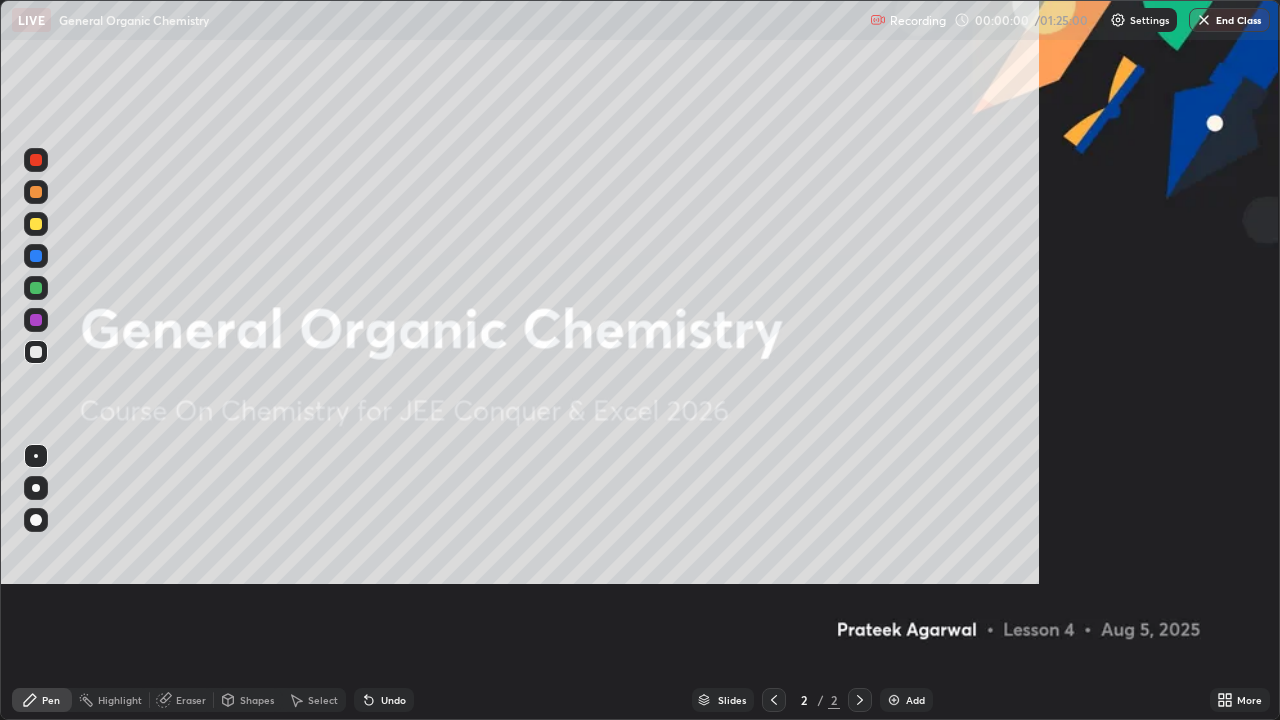 scroll, scrollTop: 99280, scrollLeft: 98720, axis: both 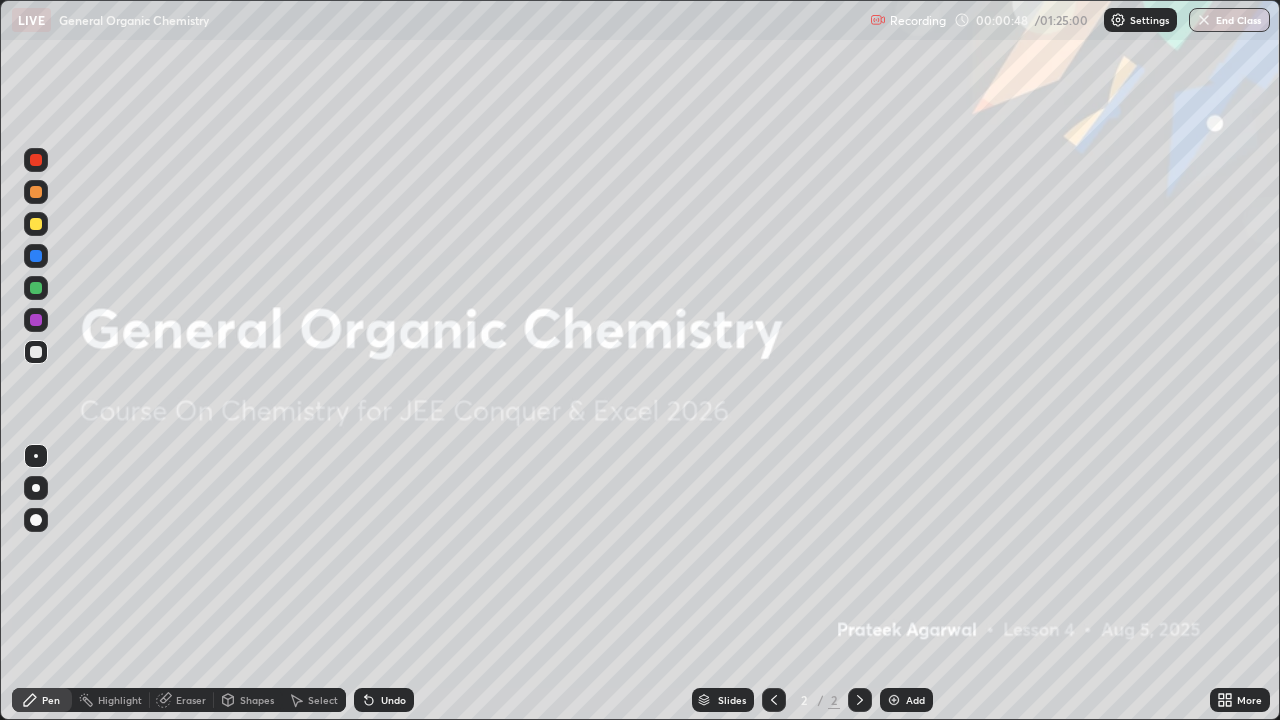 click on "Add" at bounding box center (915, 700) 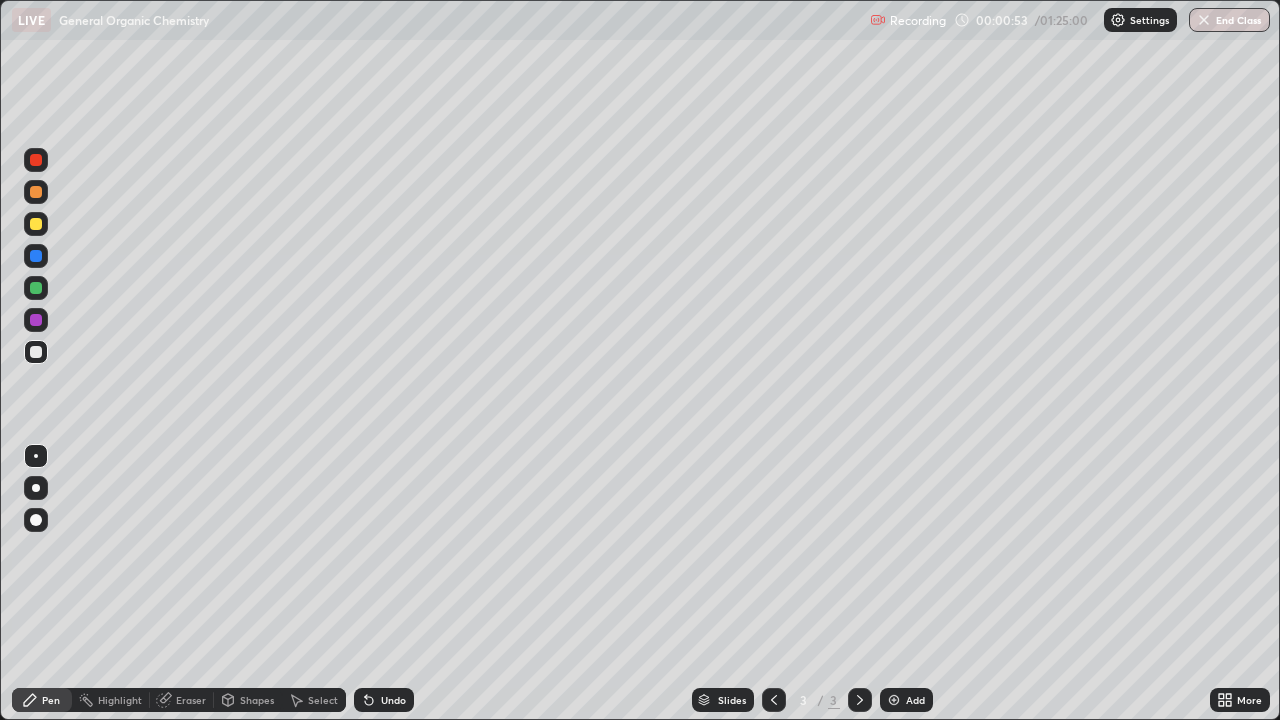 click on "Pen" at bounding box center [42, 700] 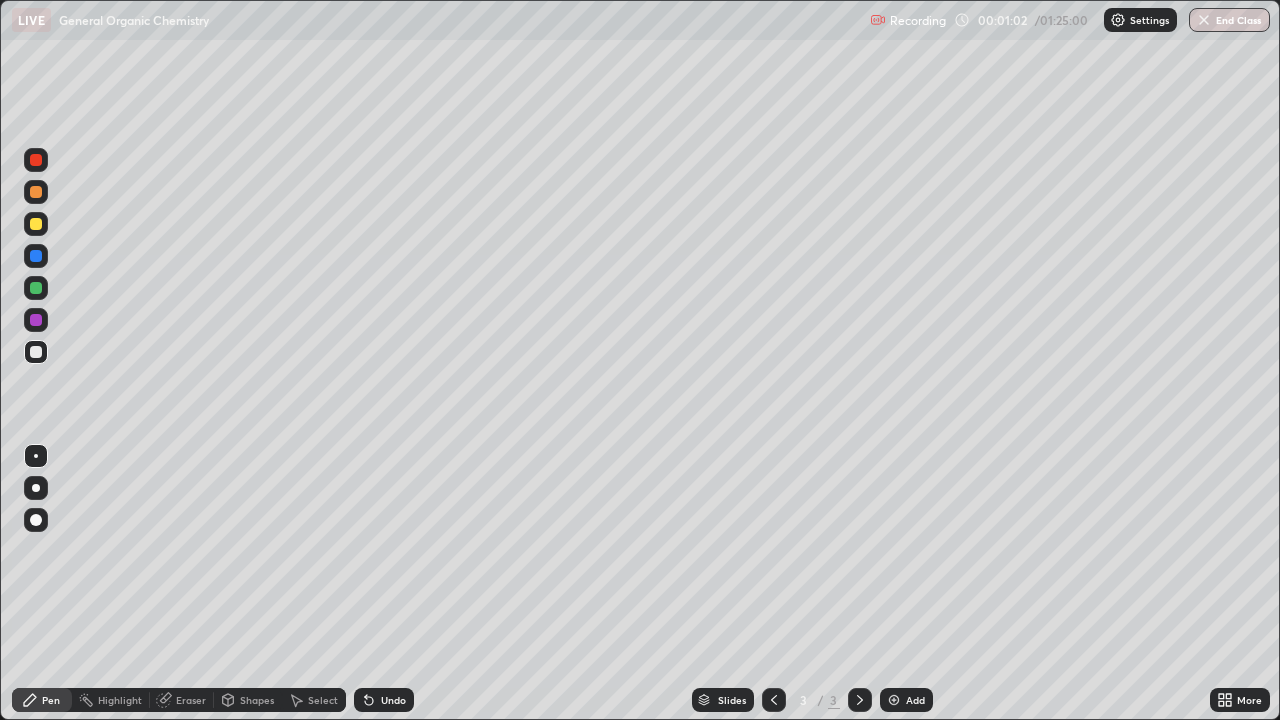 click on "Shapes" at bounding box center [257, 700] 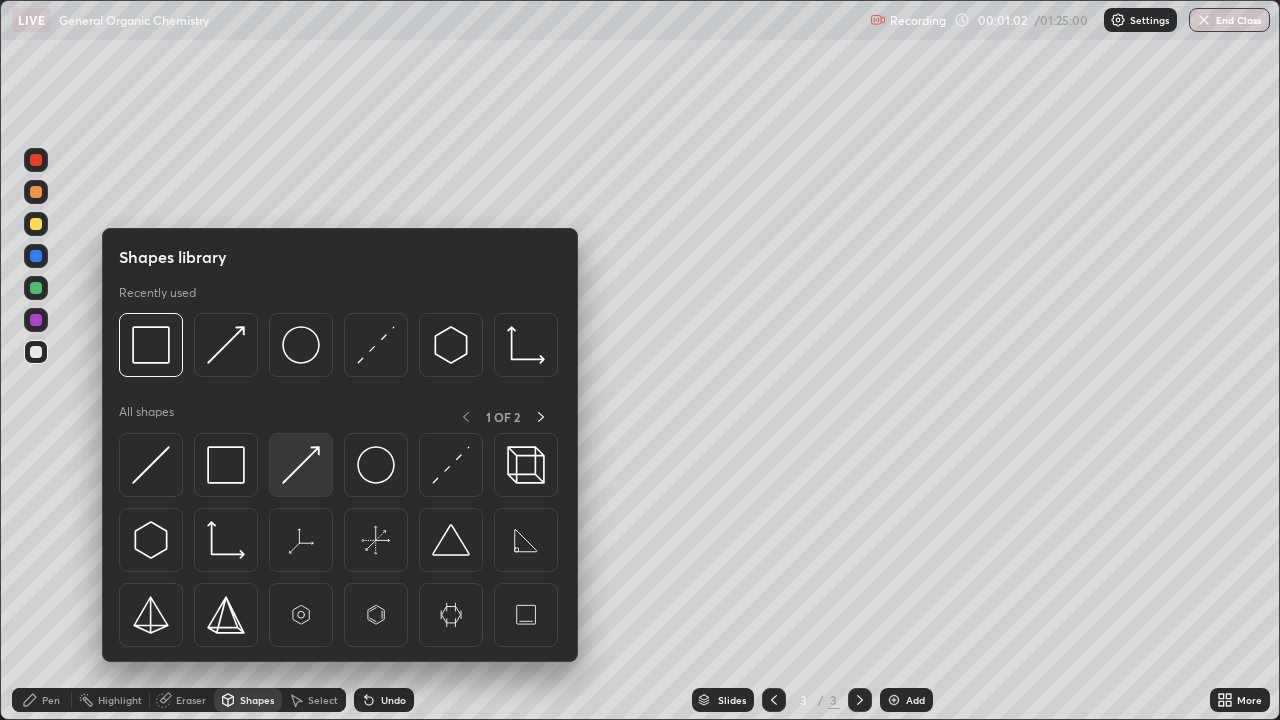 click at bounding box center [301, 465] 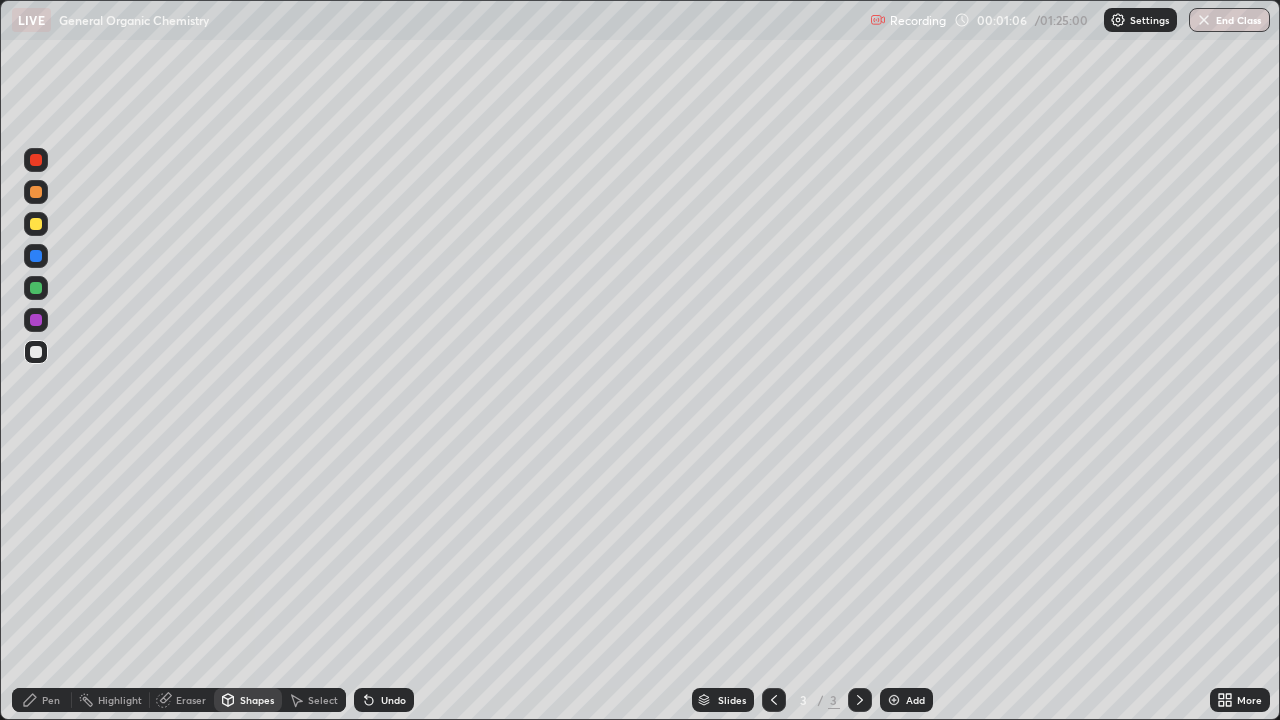 click on "Pen" at bounding box center (51, 700) 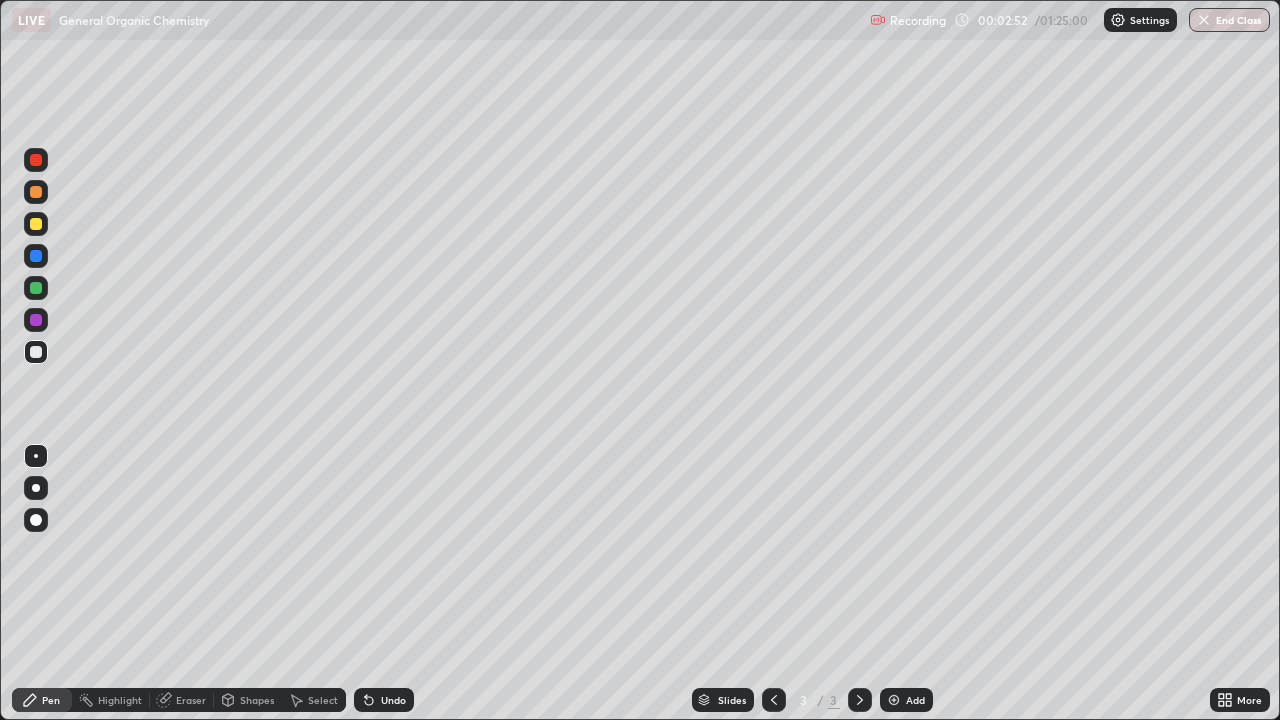 click on "Shapes" at bounding box center (257, 700) 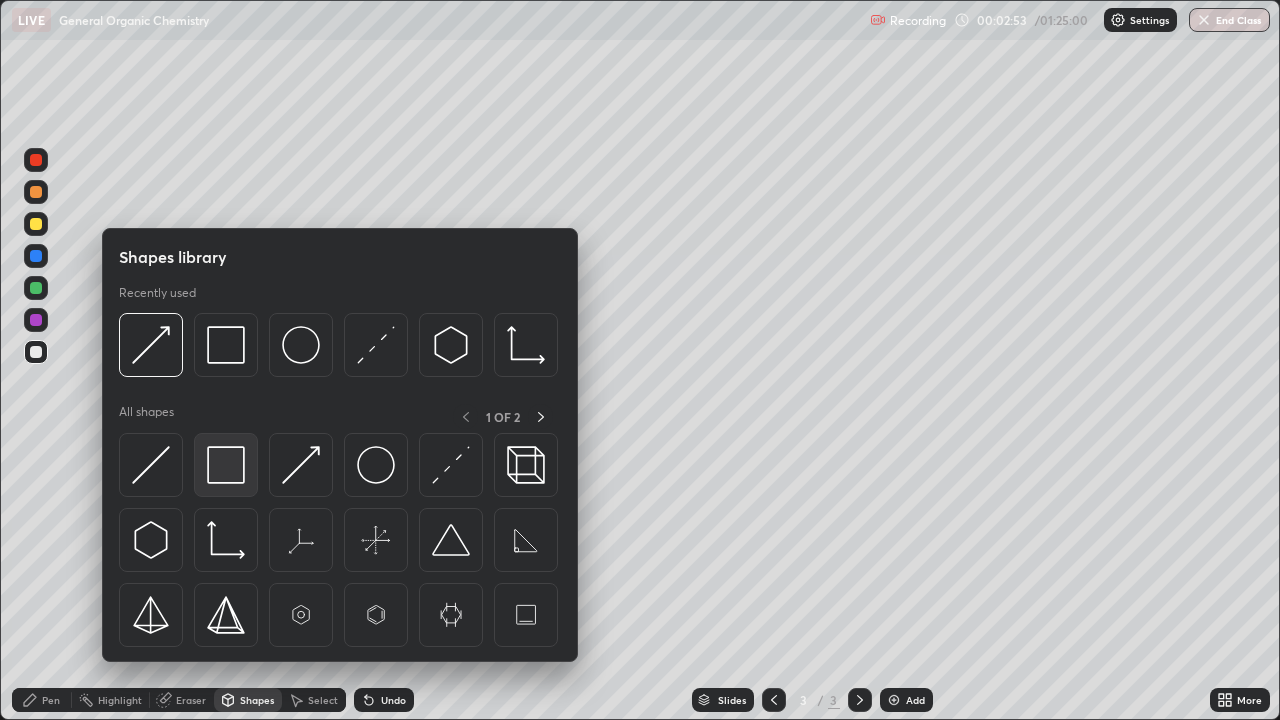click at bounding box center [226, 465] 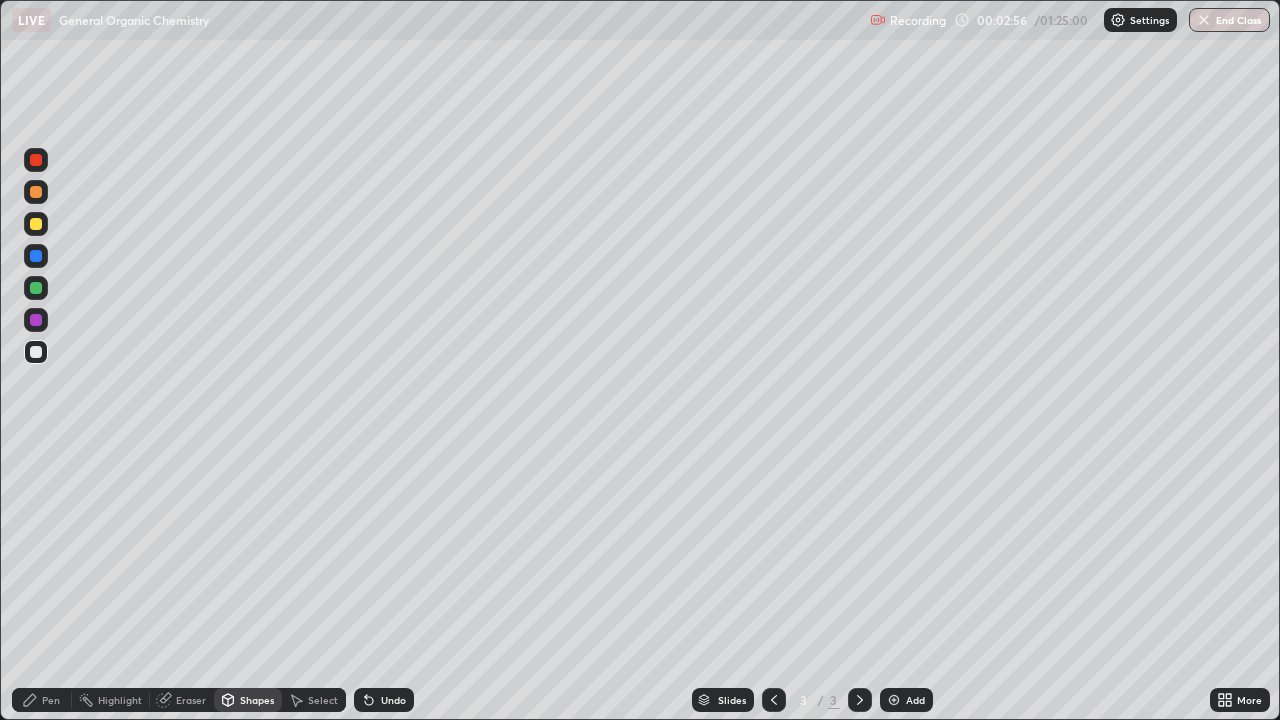 click on "Pen" at bounding box center (42, 700) 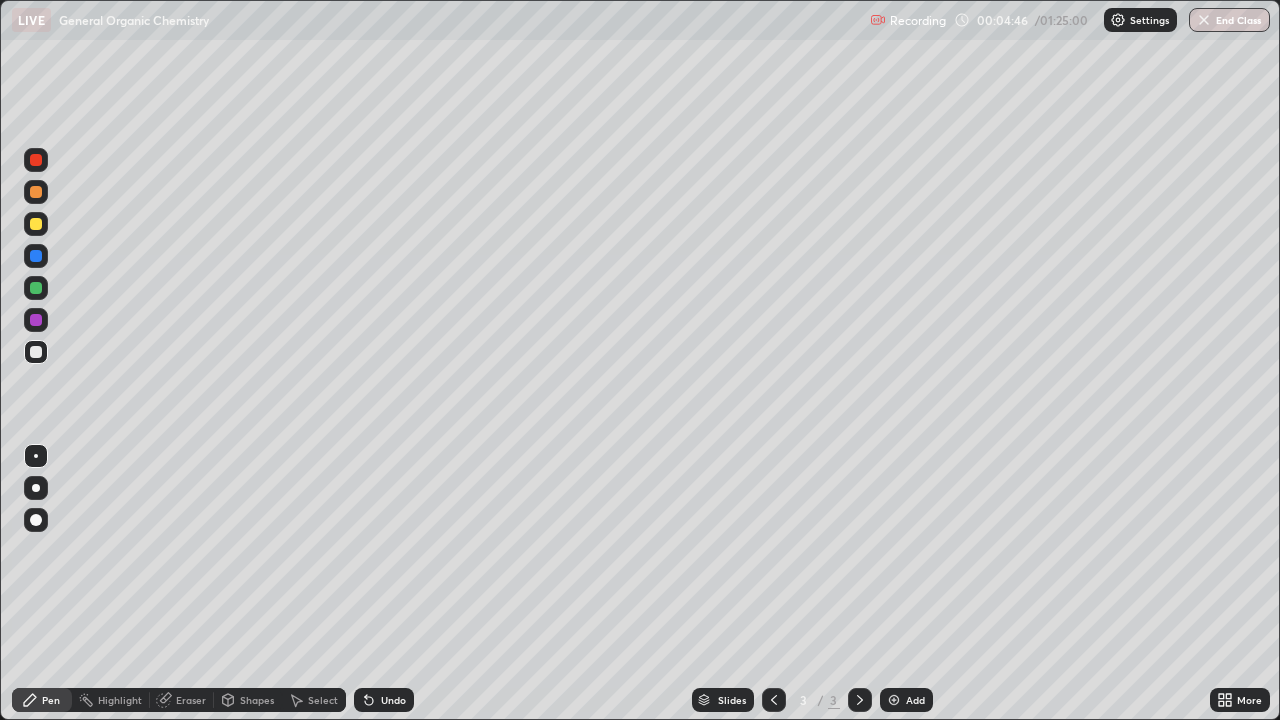 click on "Shapes" at bounding box center [257, 700] 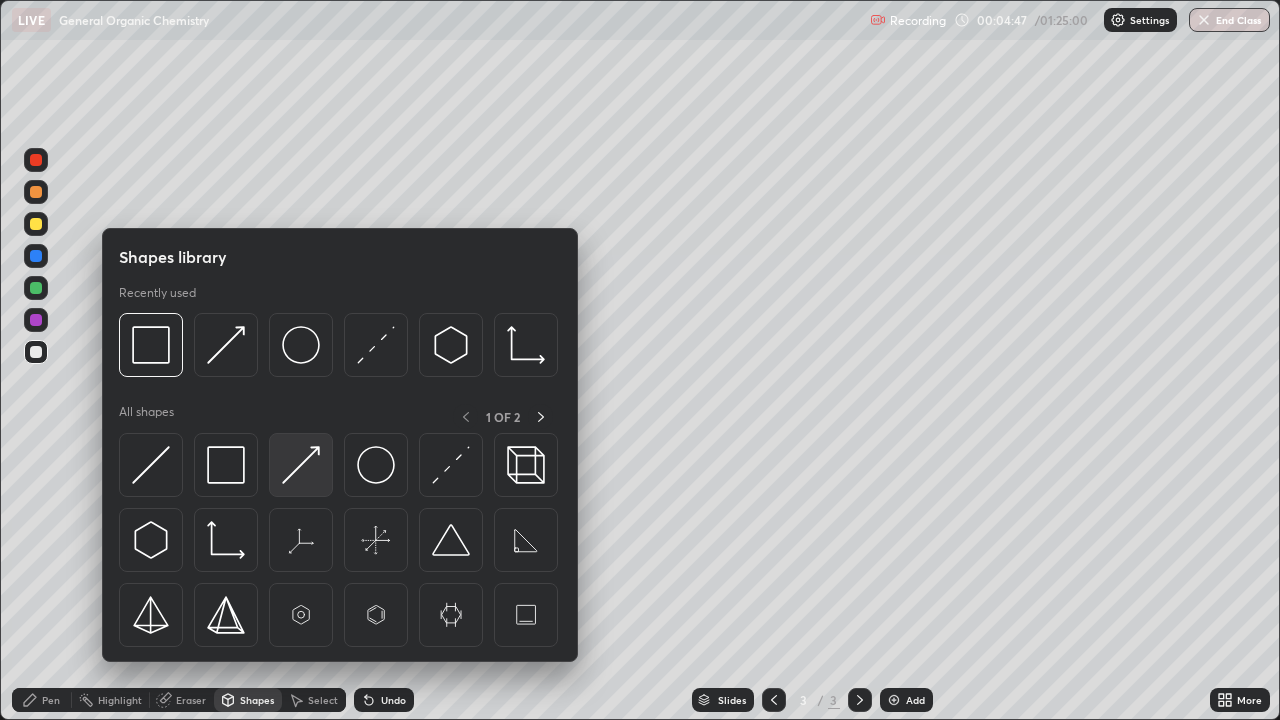 click at bounding box center [301, 465] 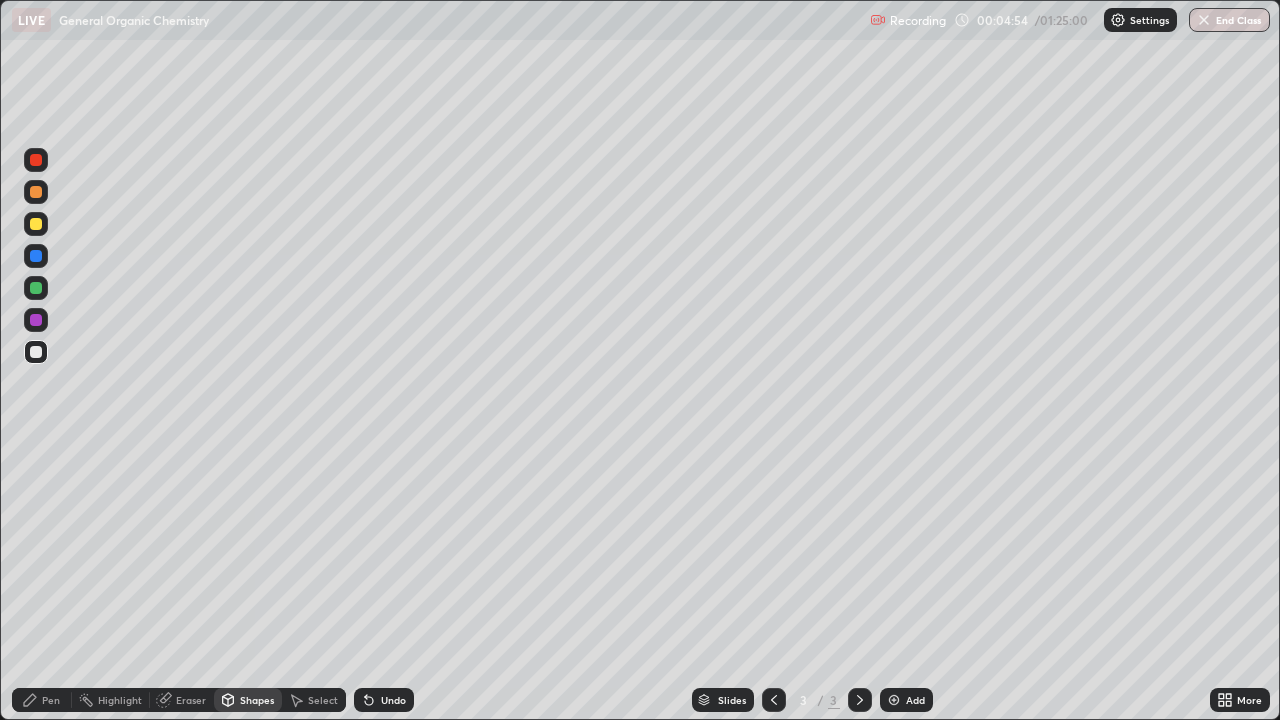 click on "Shapes" at bounding box center (248, 700) 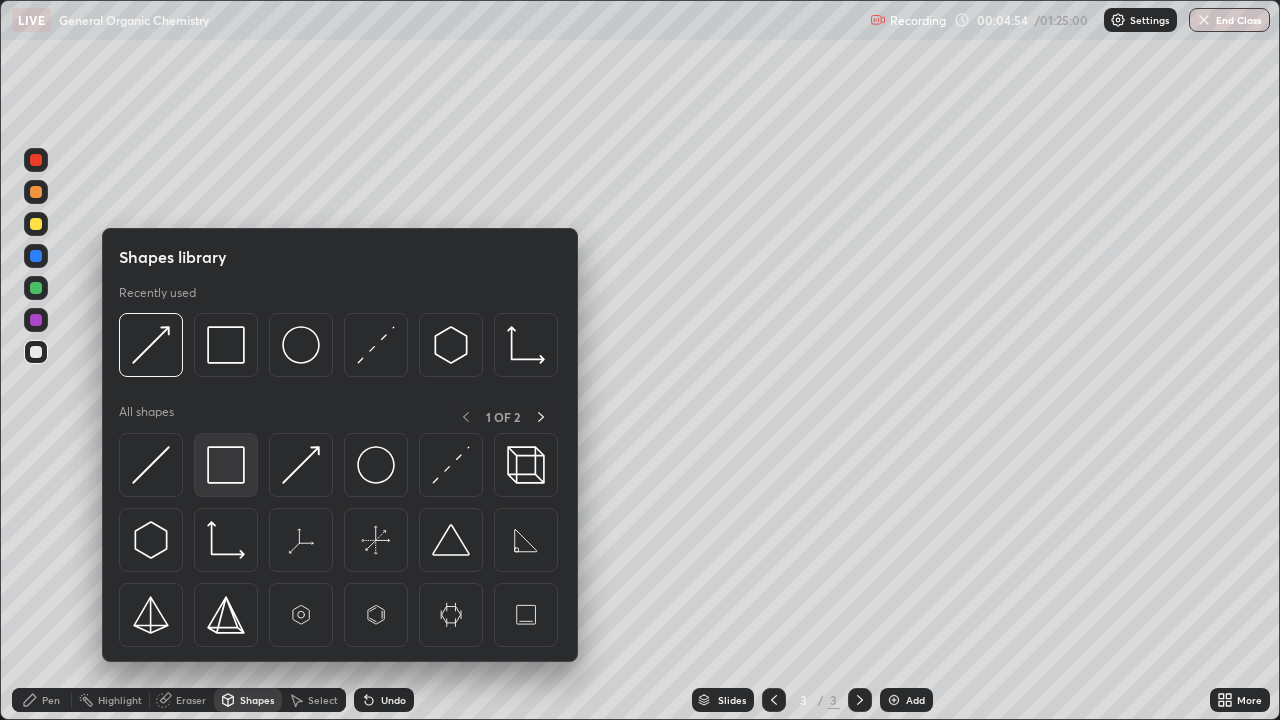 click at bounding box center (226, 465) 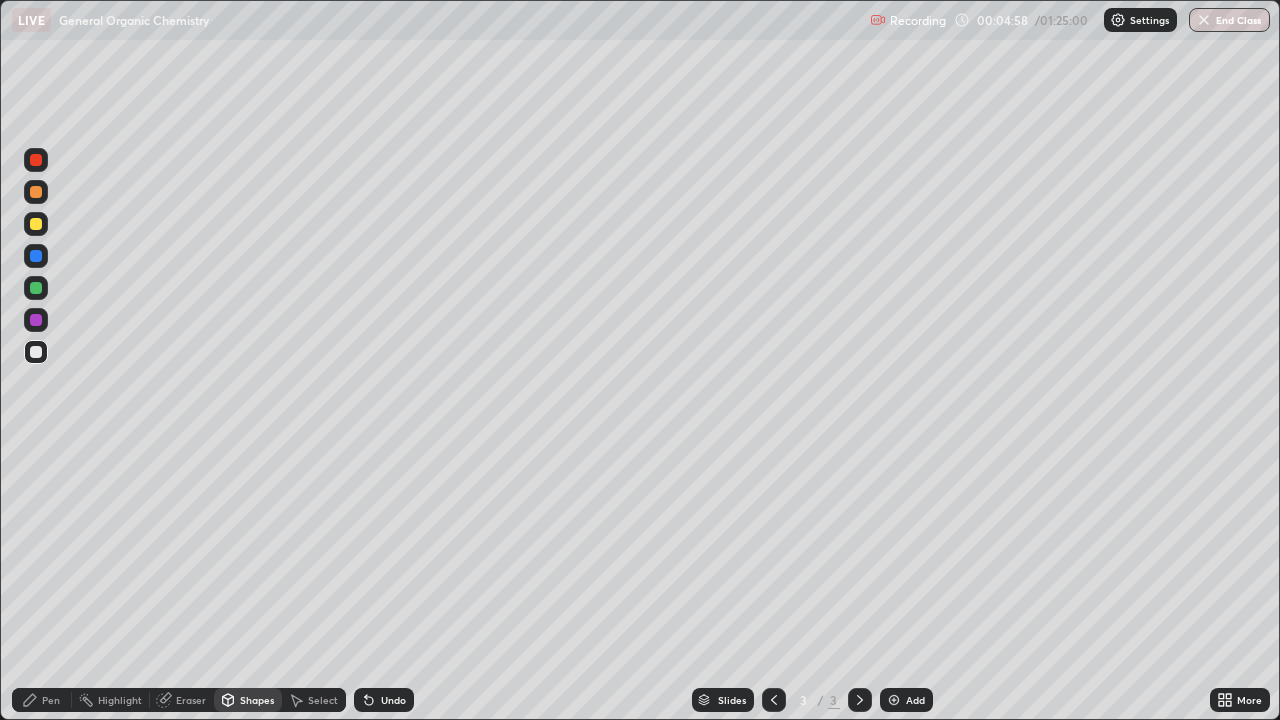 click on "Pen" at bounding box center [51, 700] 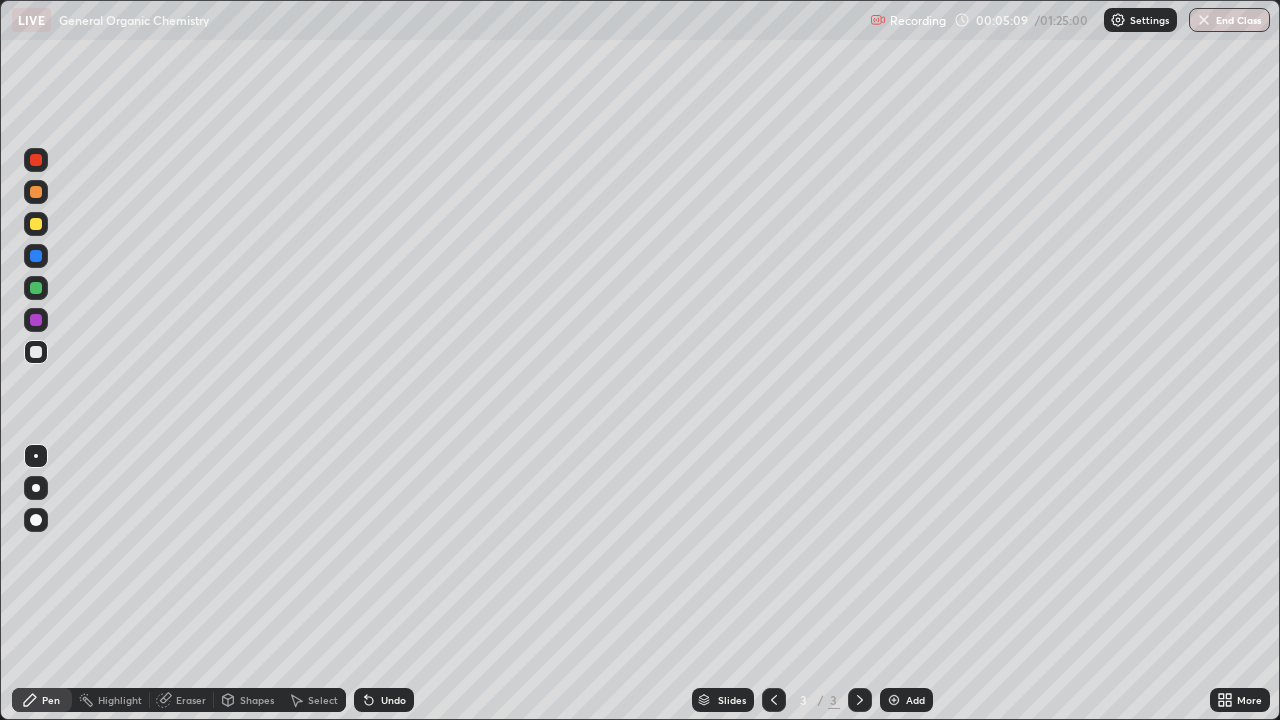 click on "Undo" at bounding box center [393, 700] 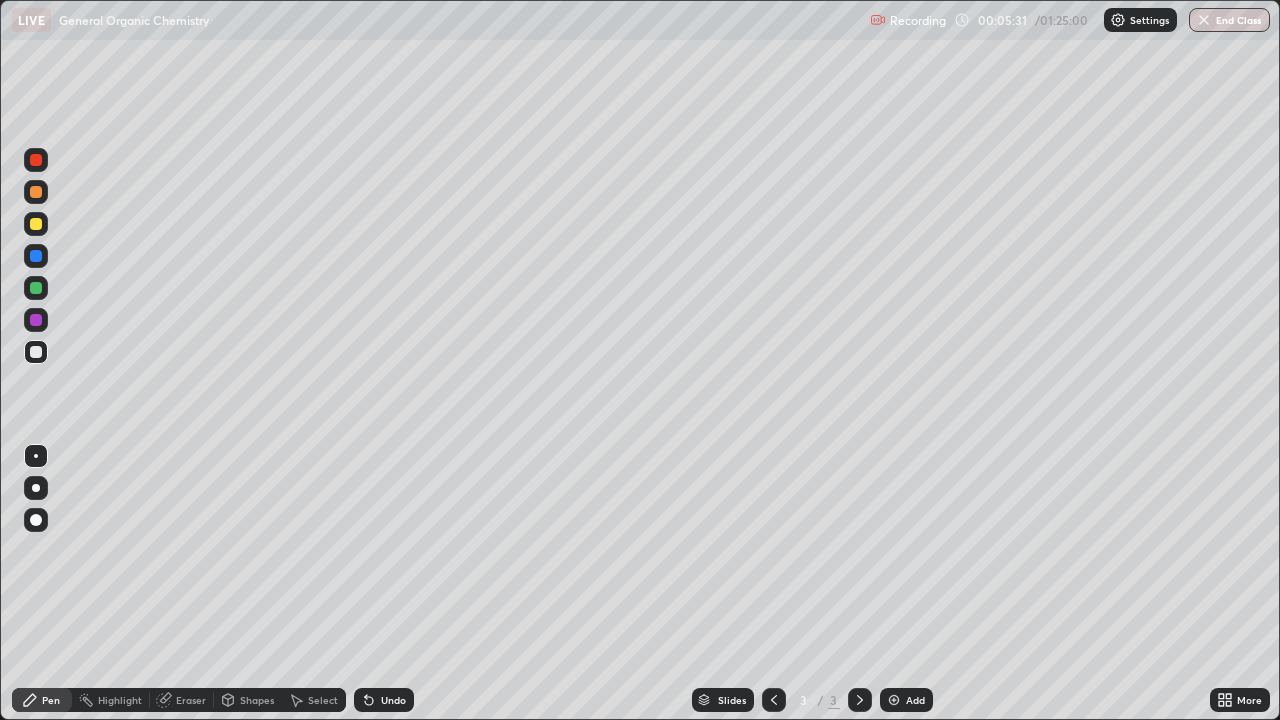 click at bounding box center (36, 192) 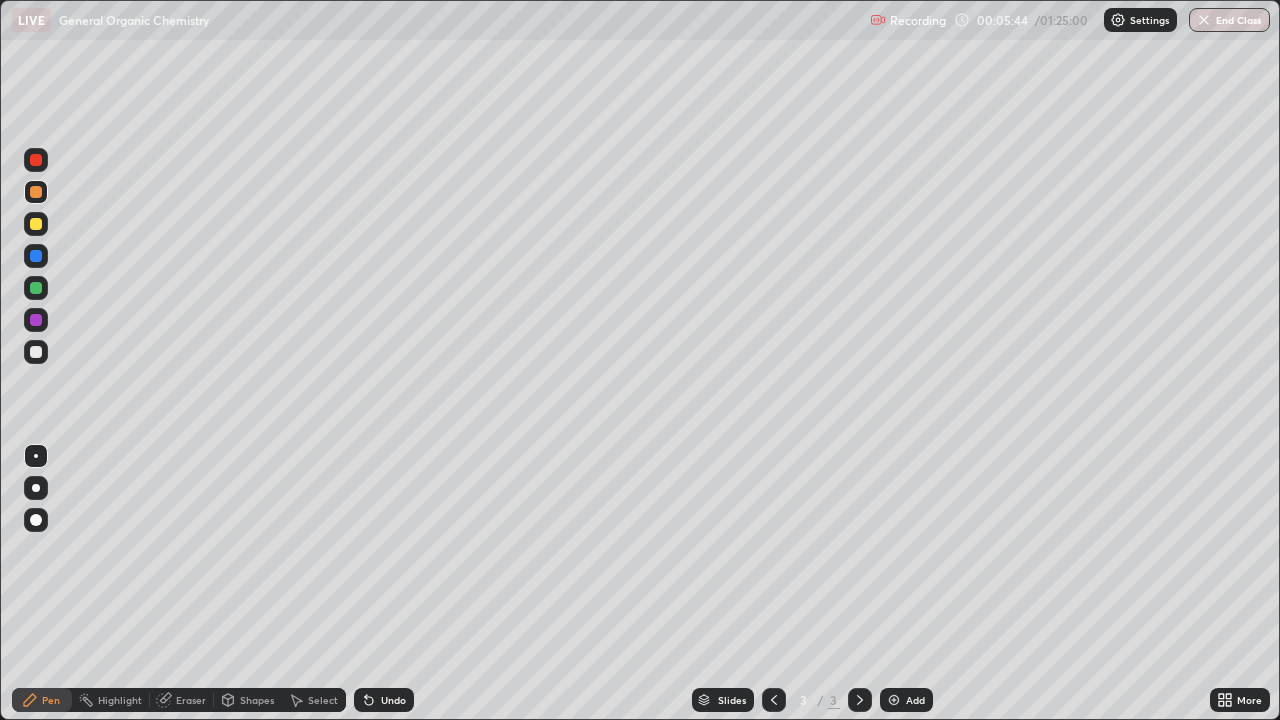 click on "Undo" at bounding box center [384, 700] 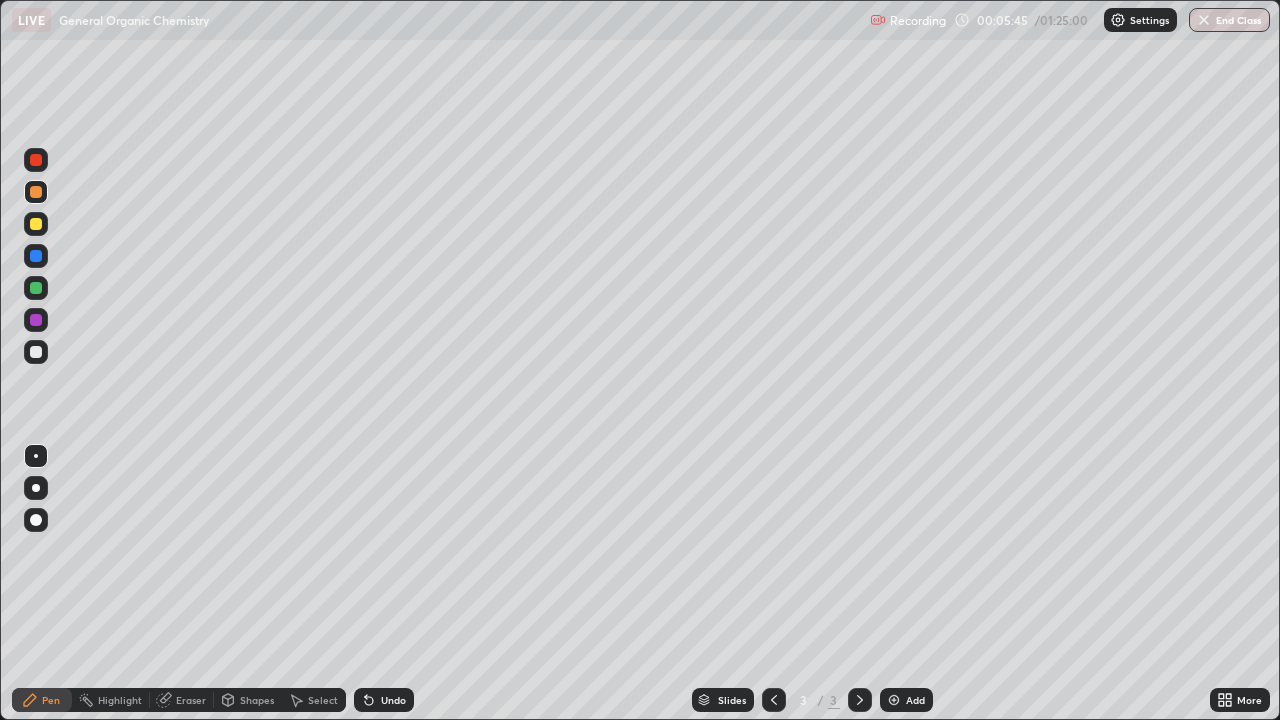 click on "Eraser" at bounding box center [182, 700] 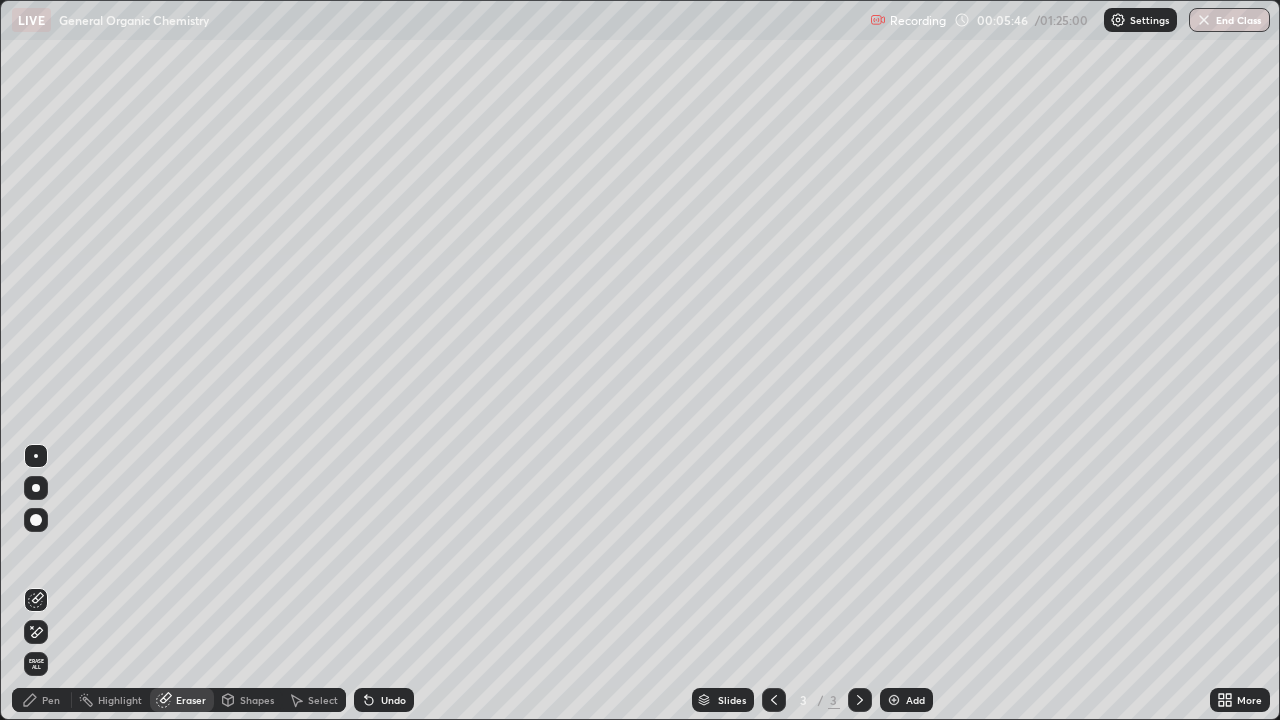 click 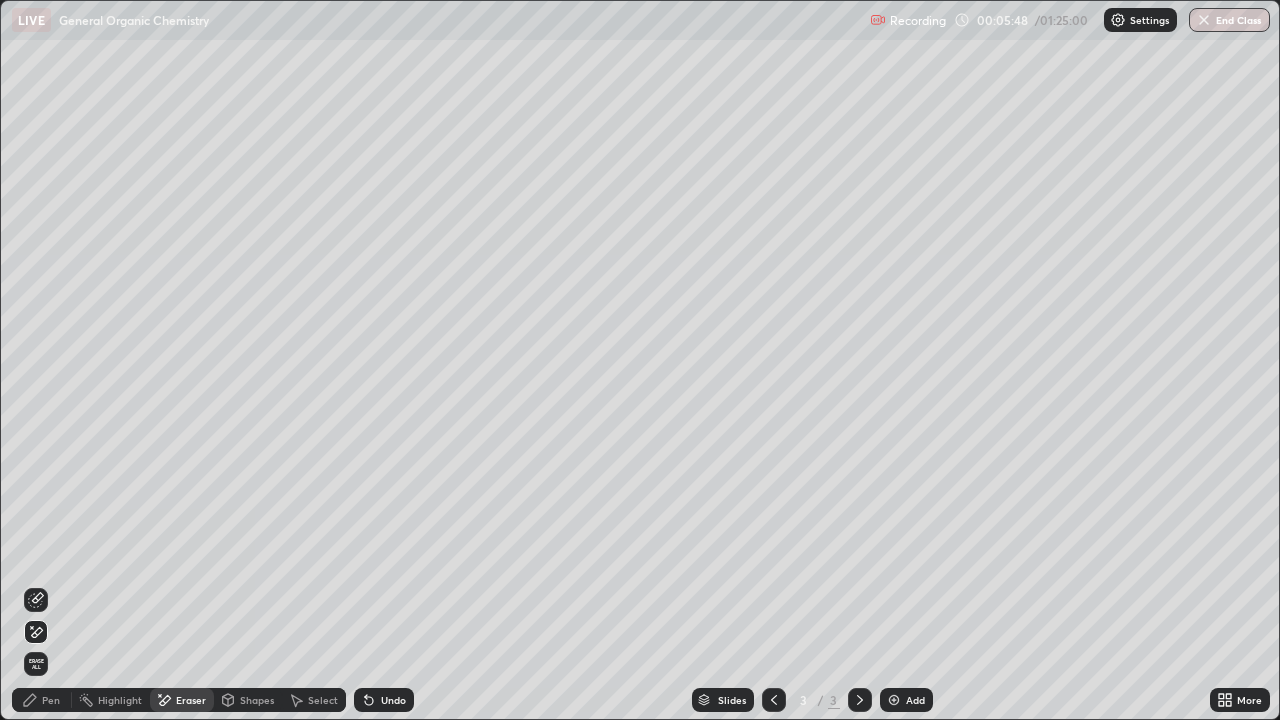 click 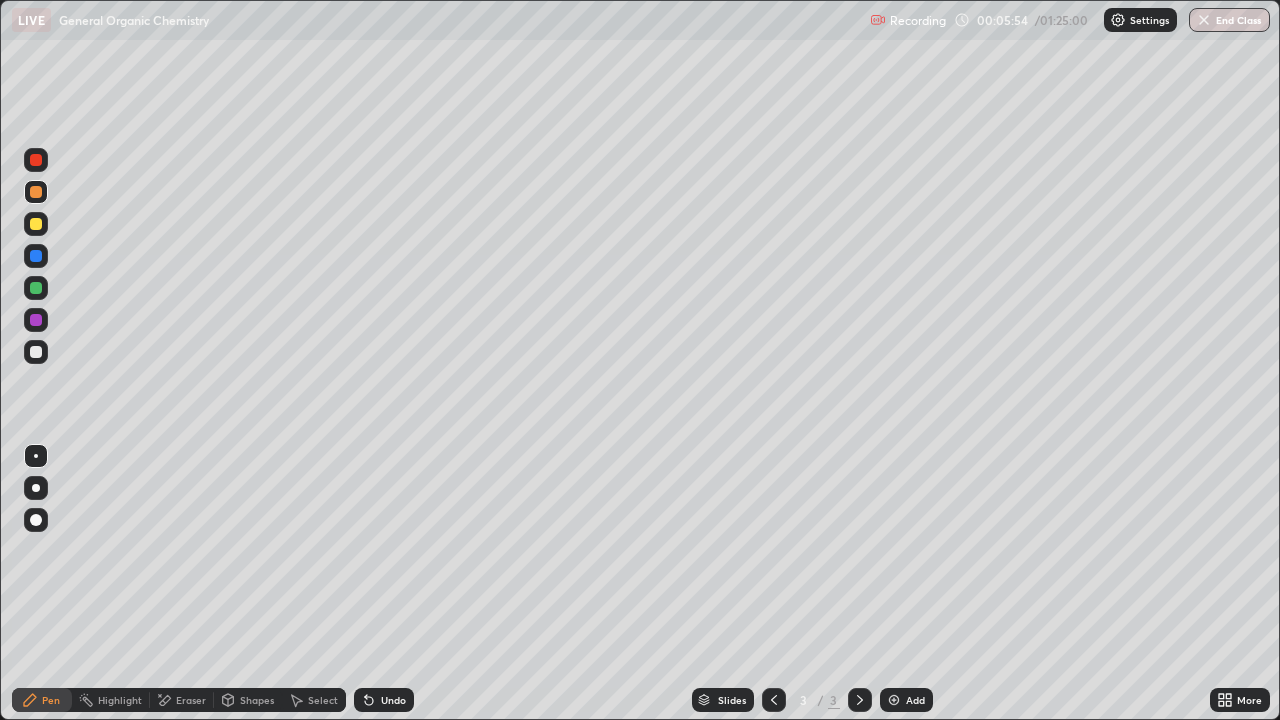 click at bounding box center (36, 352) 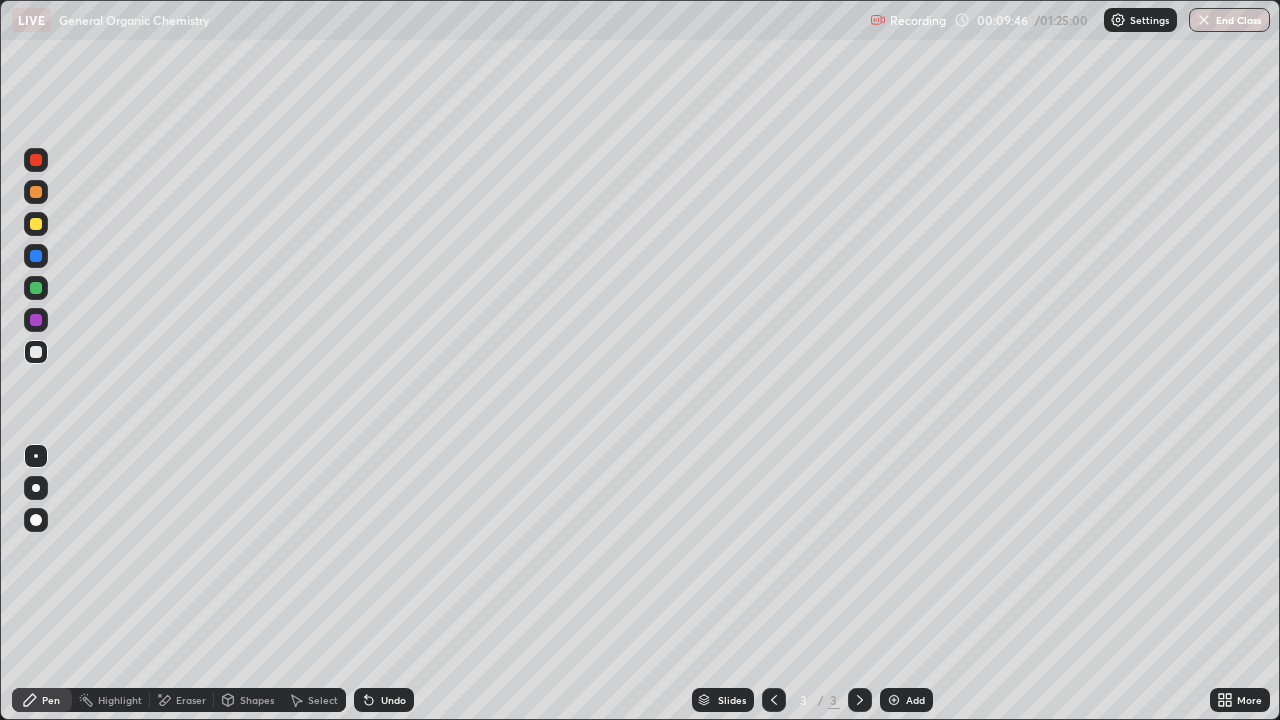 click on "Add" at bounding box center [915, 700] 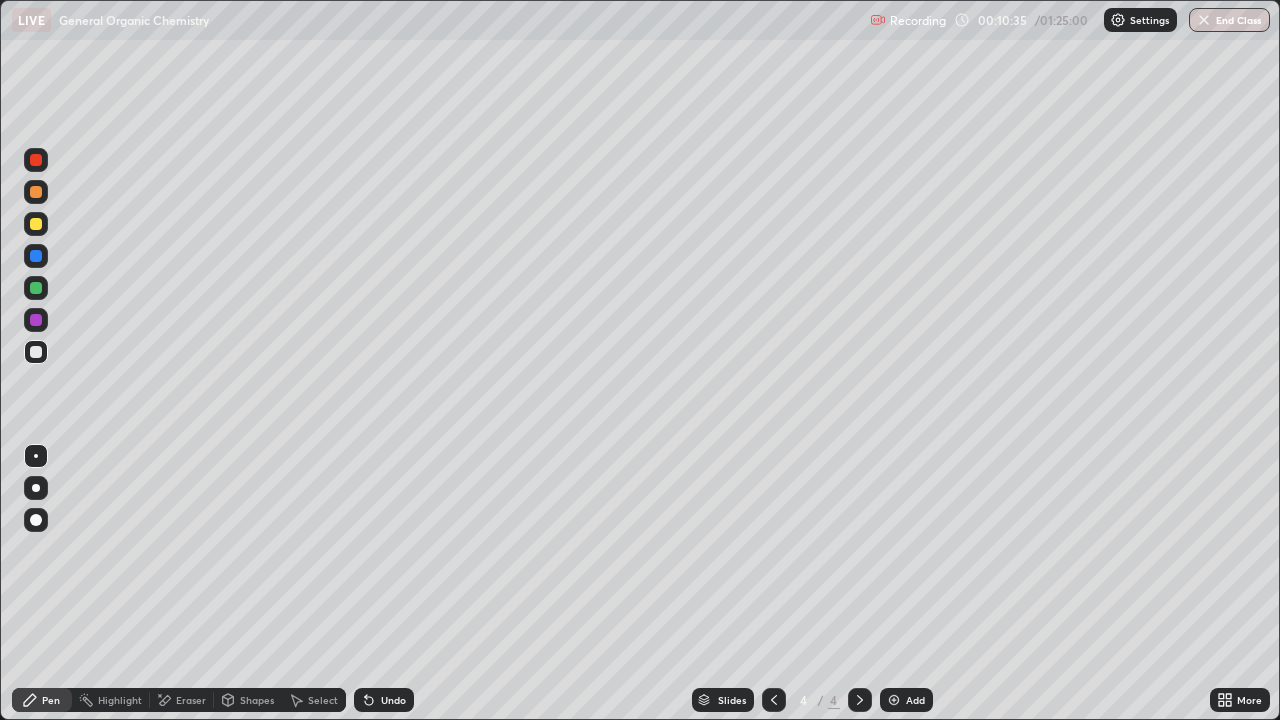 click on "Undo" at bounding box center (393, 700) 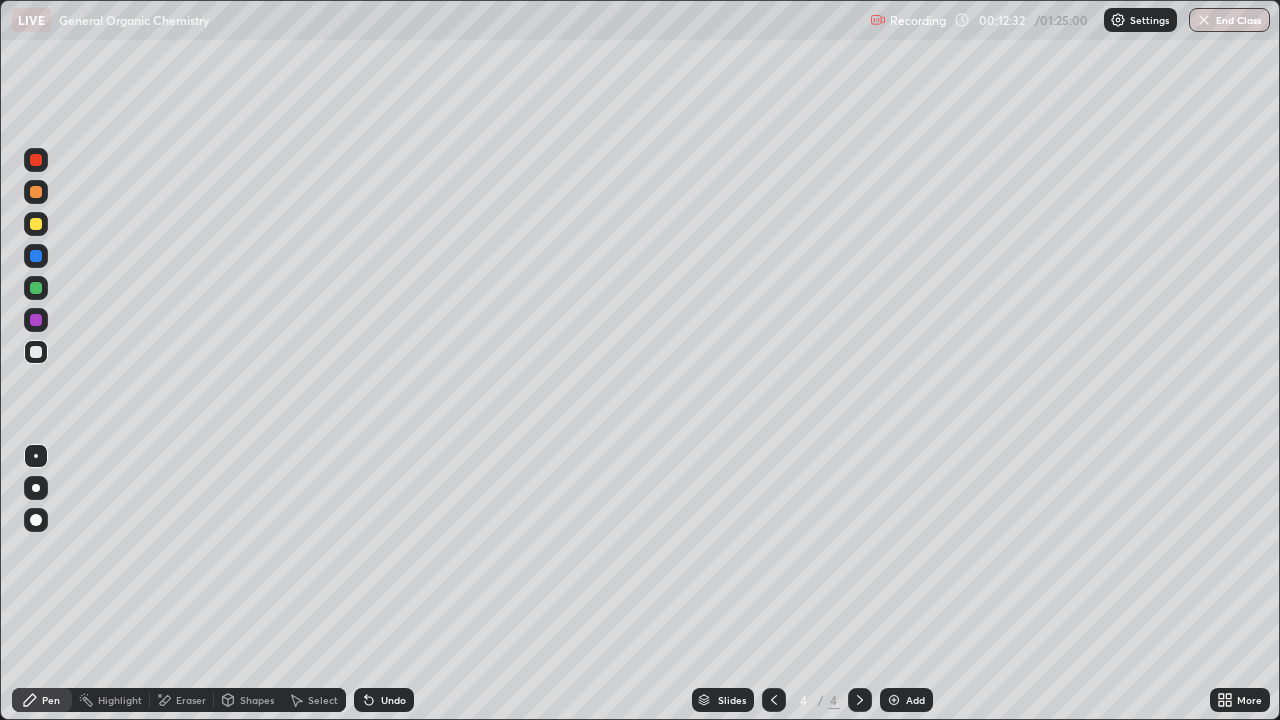 click on "Add" at bounding box center (915, 700) 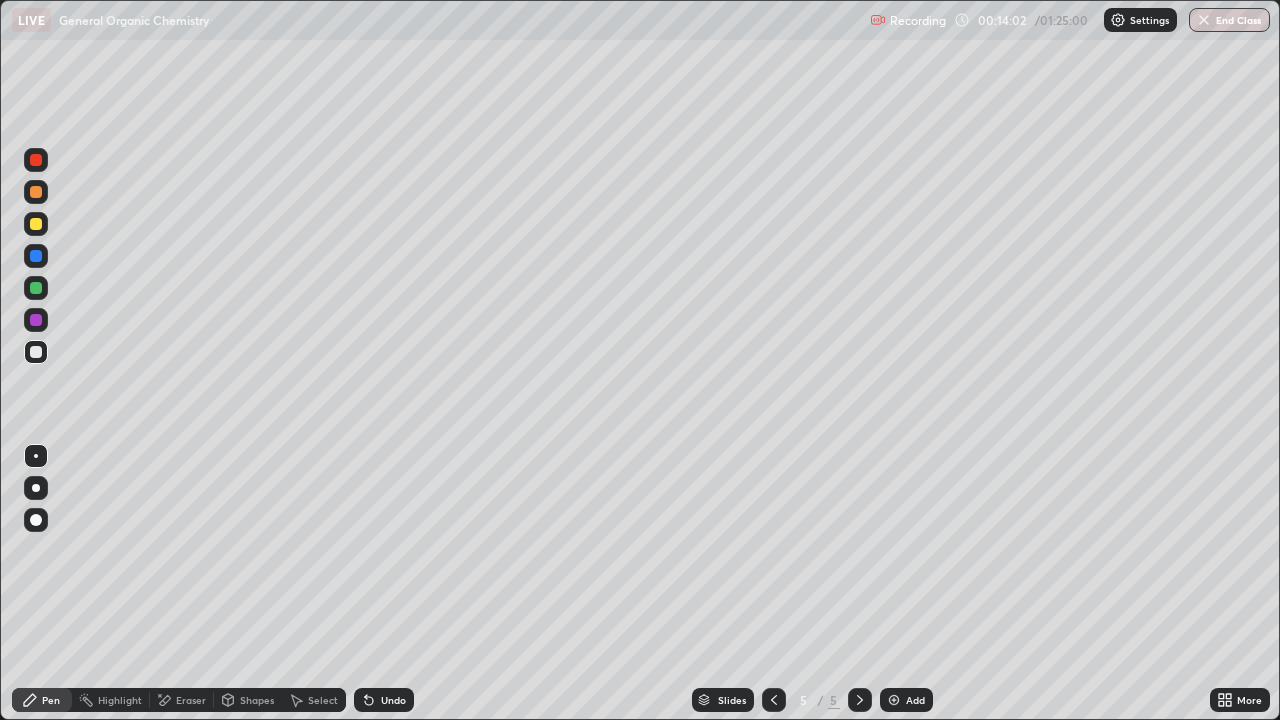 click on "Shapes" at bounding box center [248, 700] 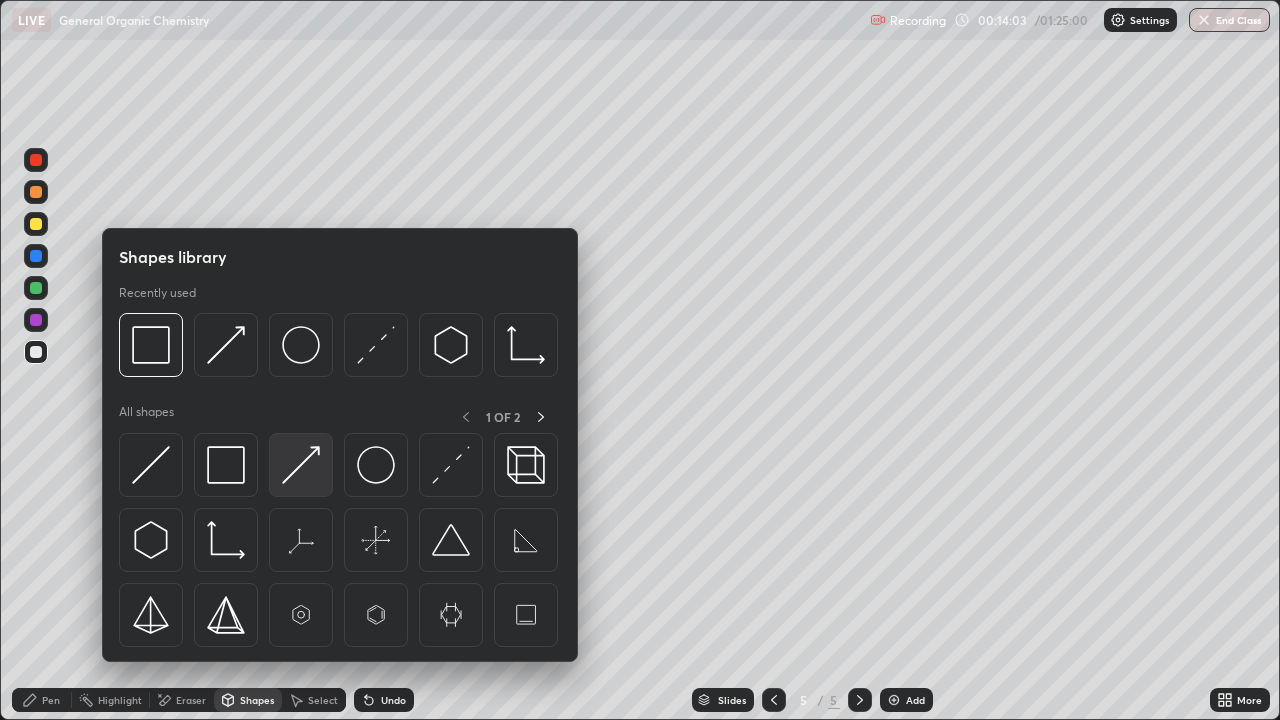 click at bounding box center [301, 465] 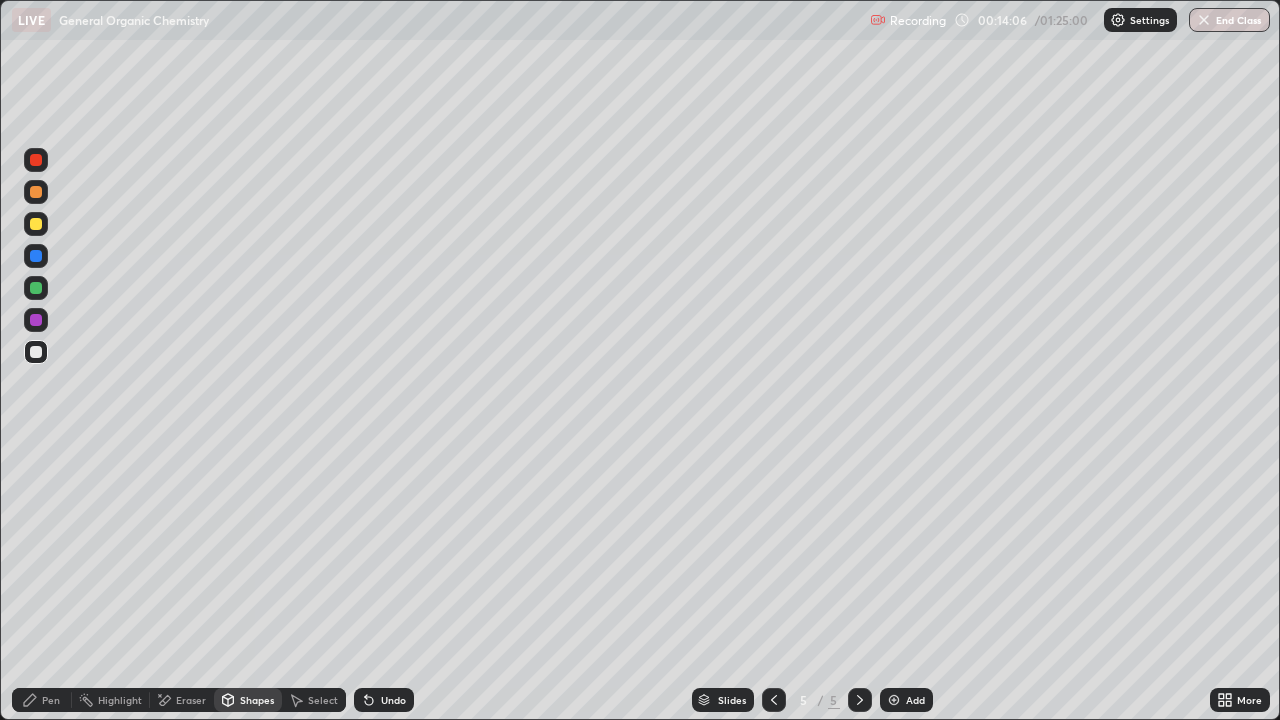 click on "Pen" at bounding box center (51, 700) 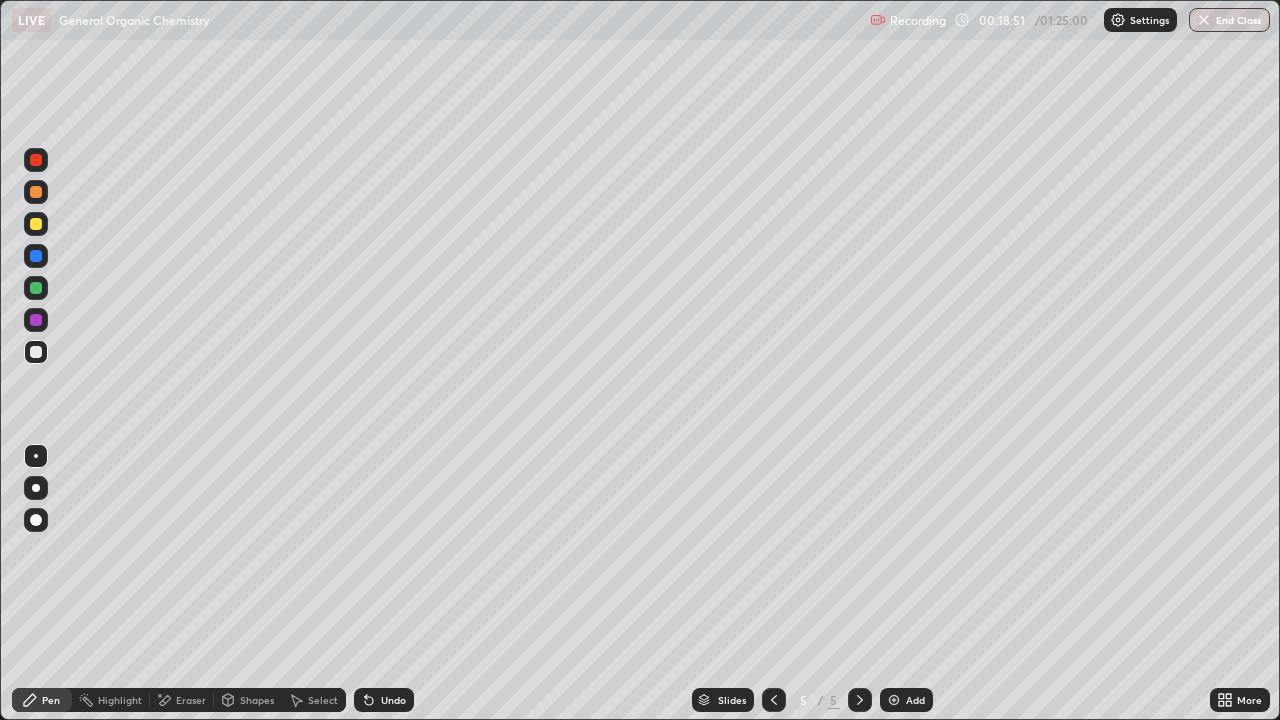 click on "Add" at bounding box center [906, 700] 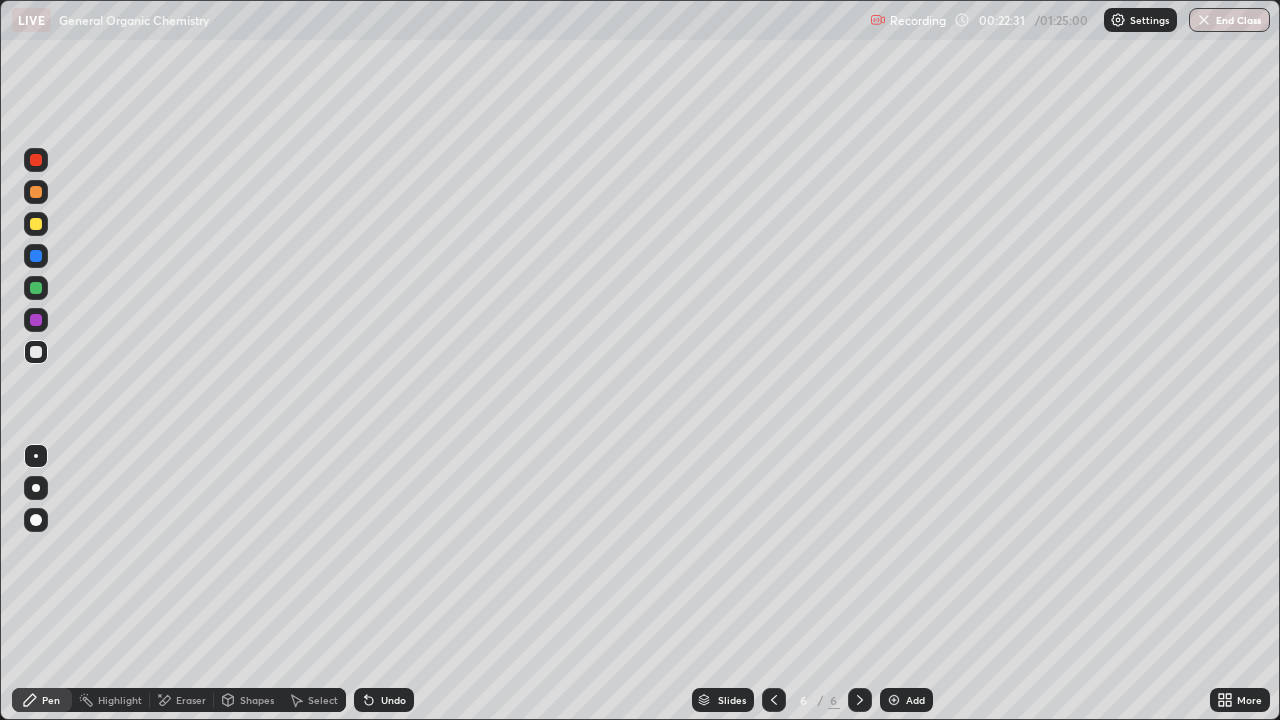 click on "Shapes" at bounding box center (257, 700) 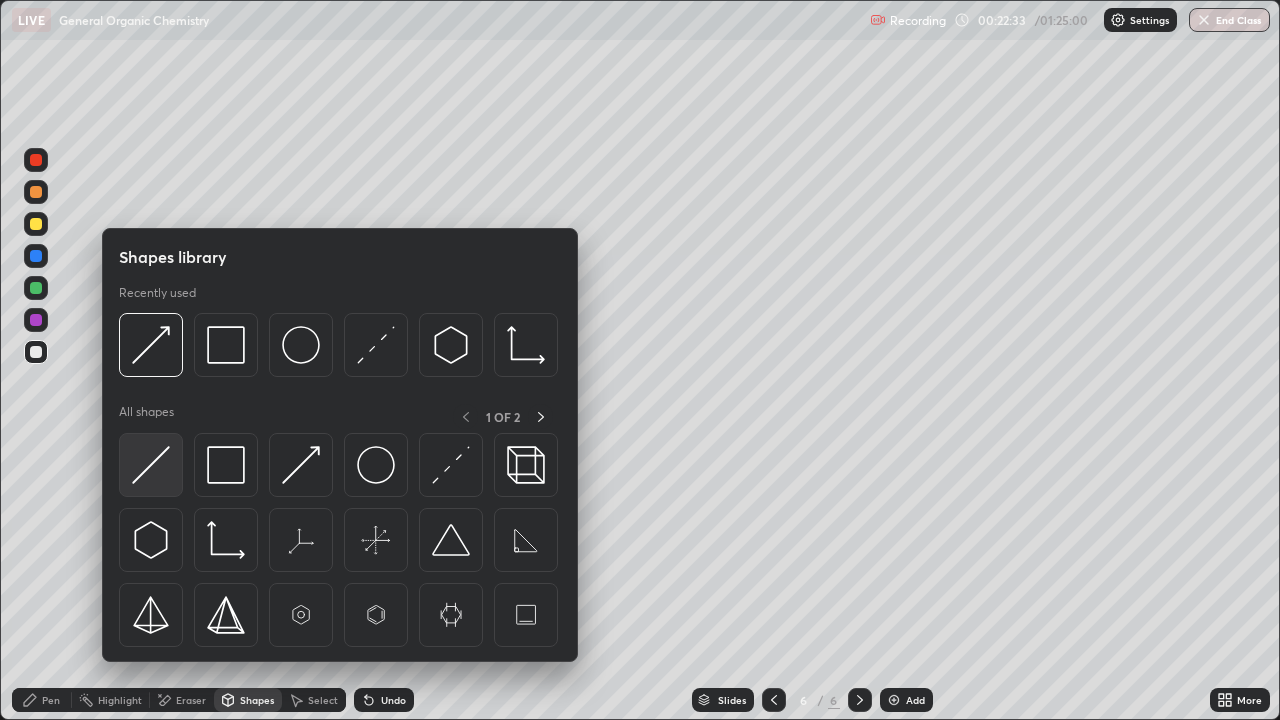 click at bounding box center [151, 465] 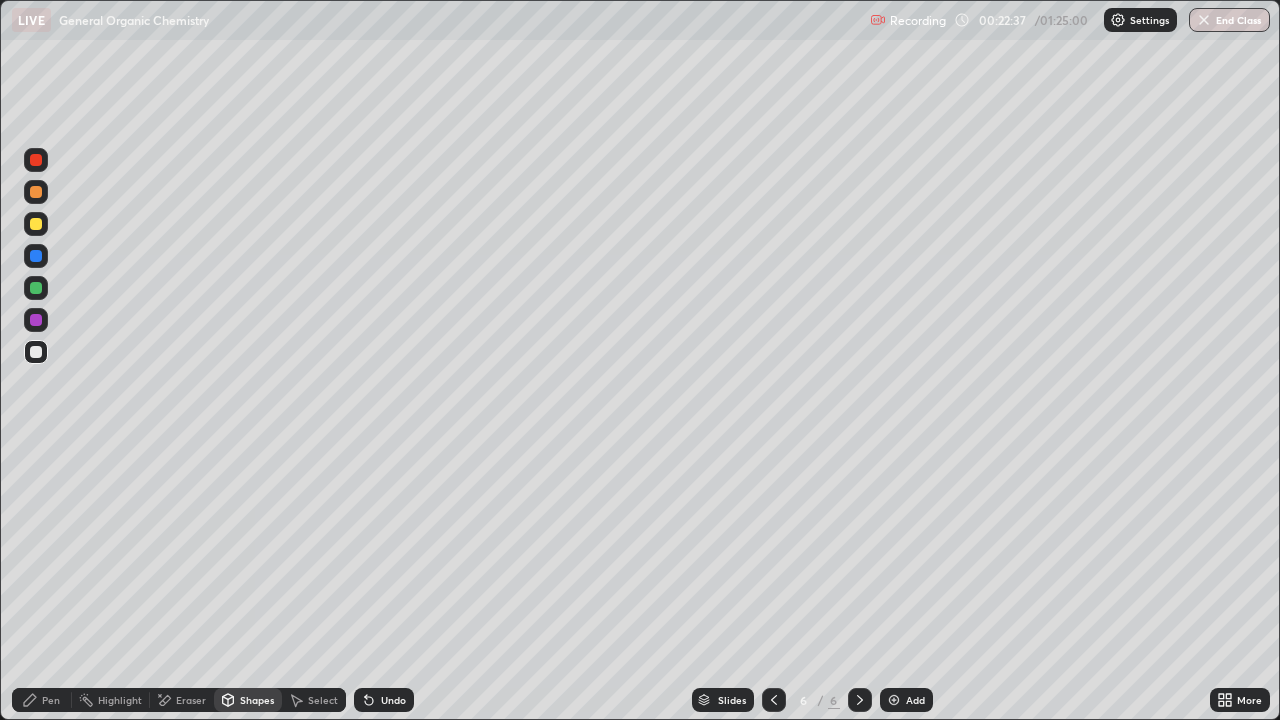 click on "Shapes" at bounding box center (248, 700) 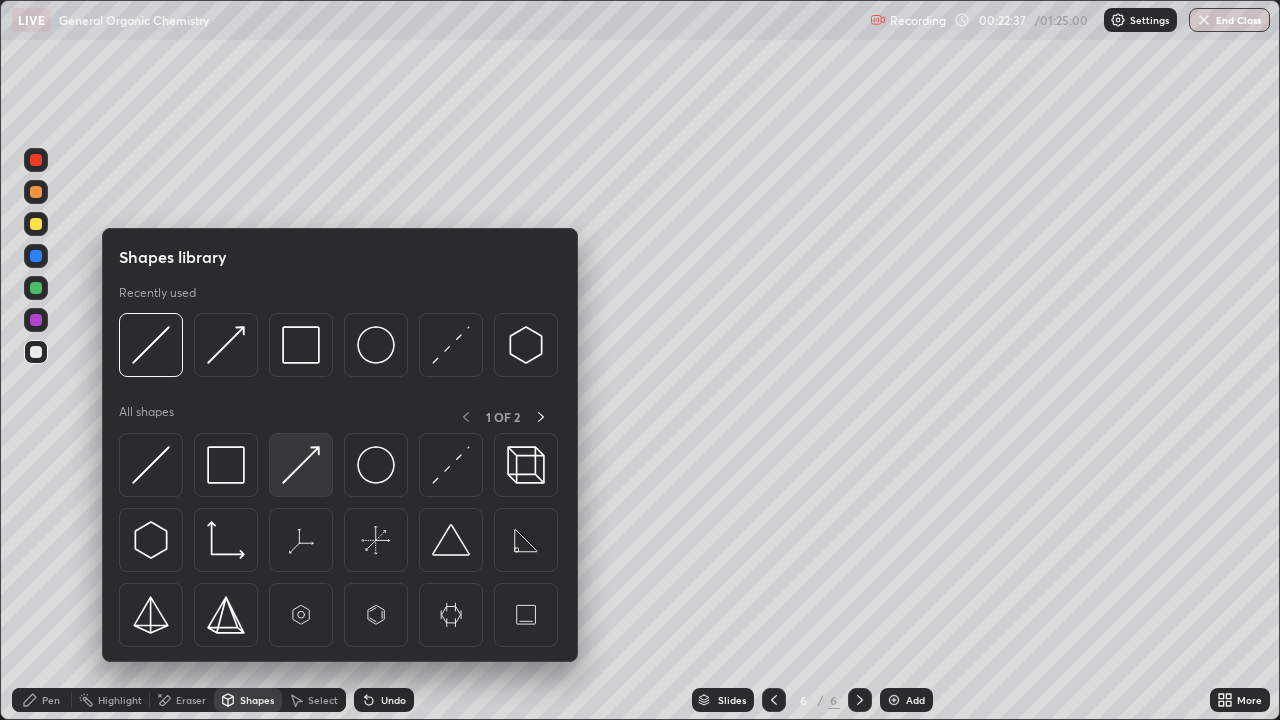 click at bounding box center [301, 465] 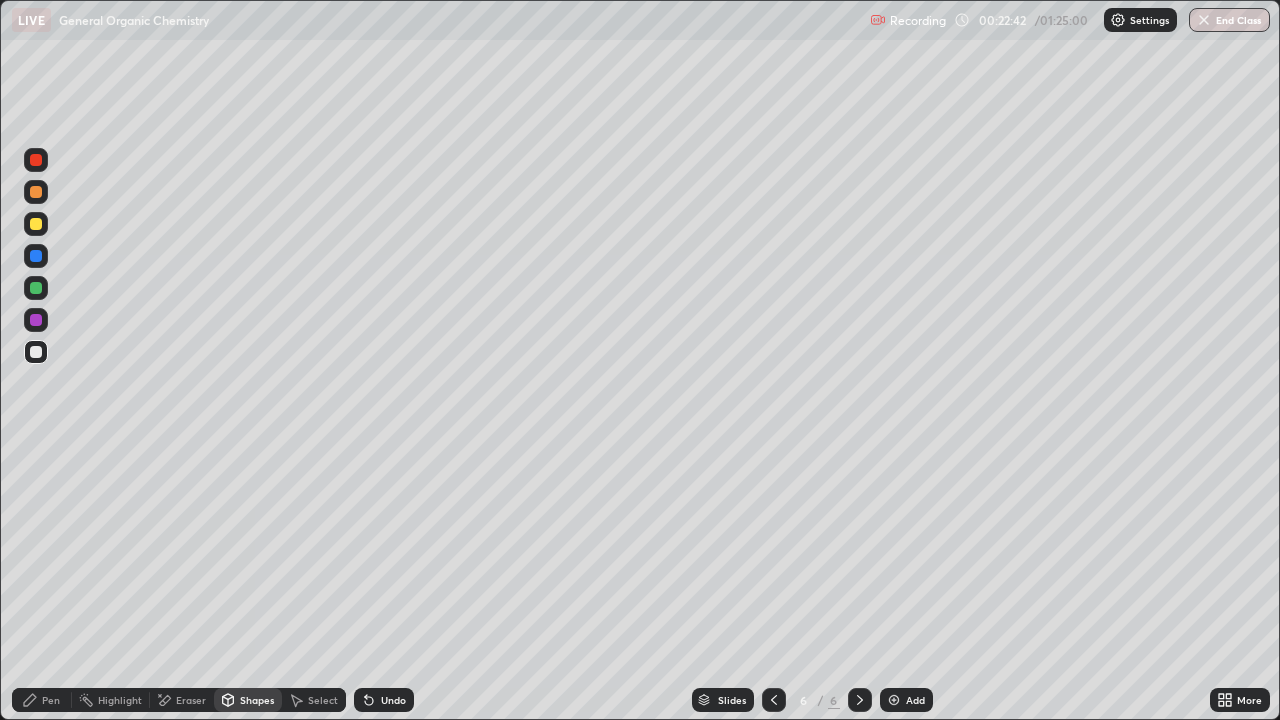 click on "Pen" at bounding box center [42, 700] 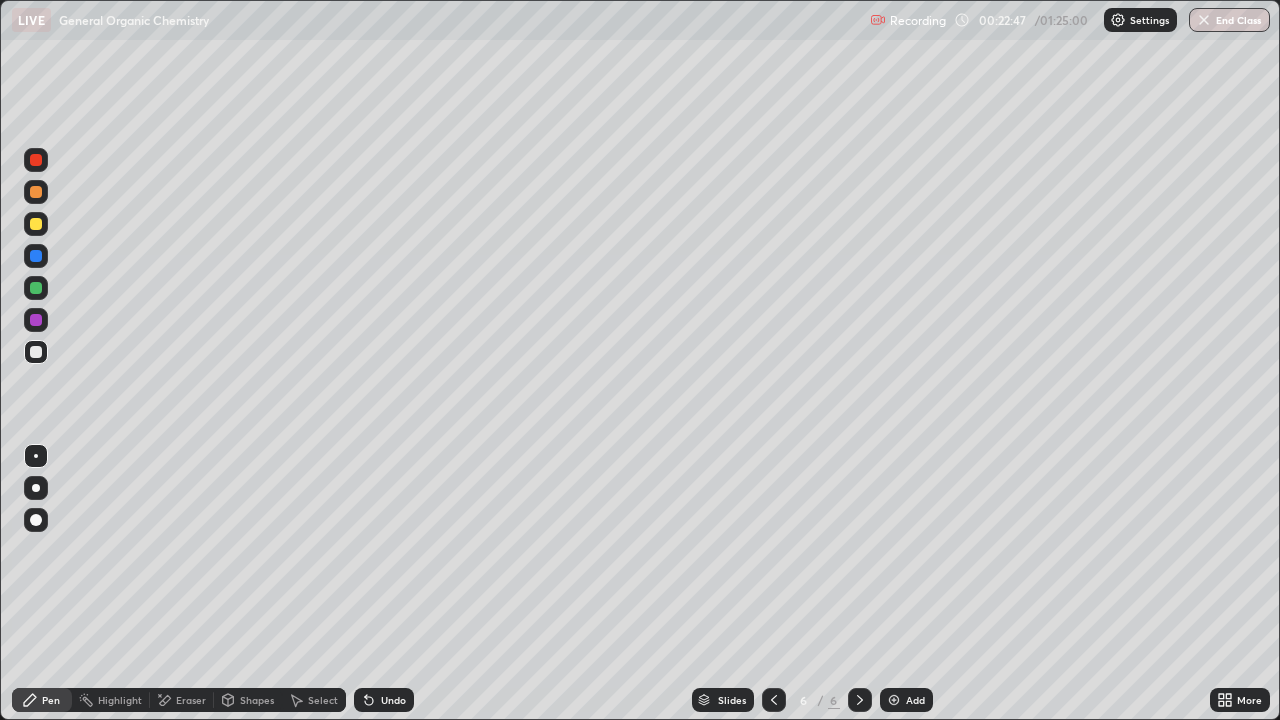 click on "Undo" at bounding box center [384, 700] 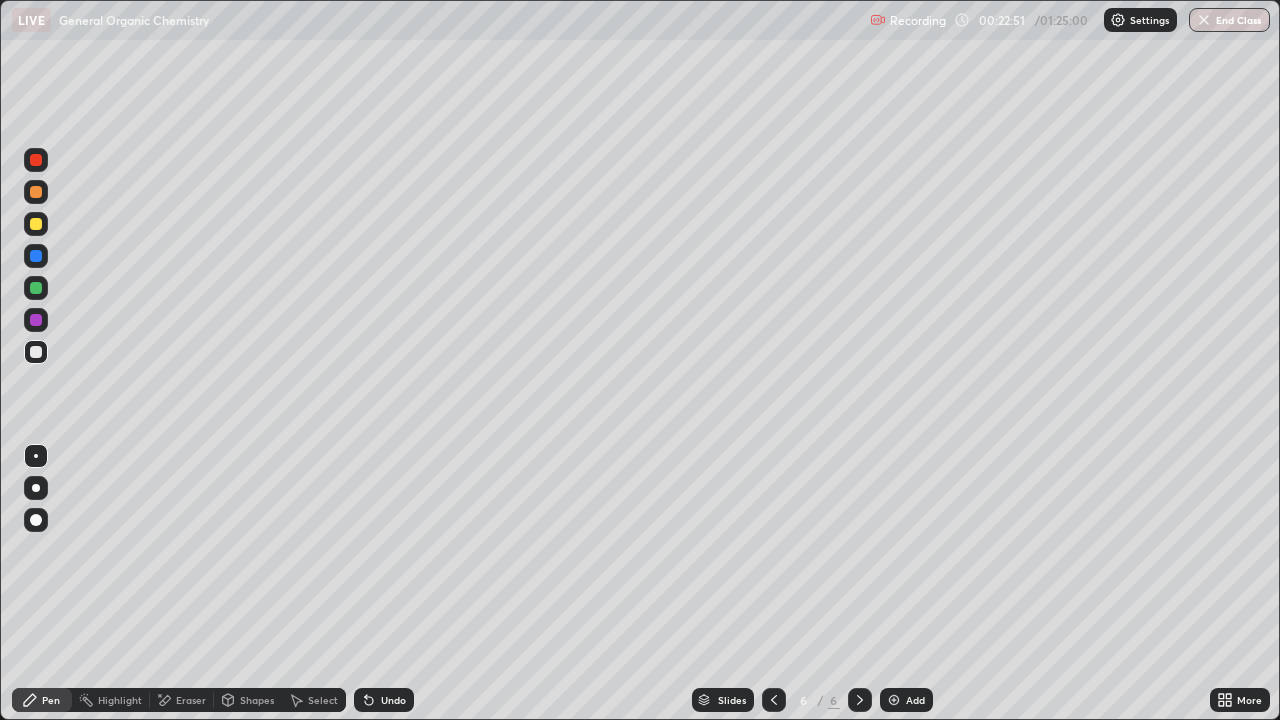 click on "Undo" at bounding box center (384, 700) 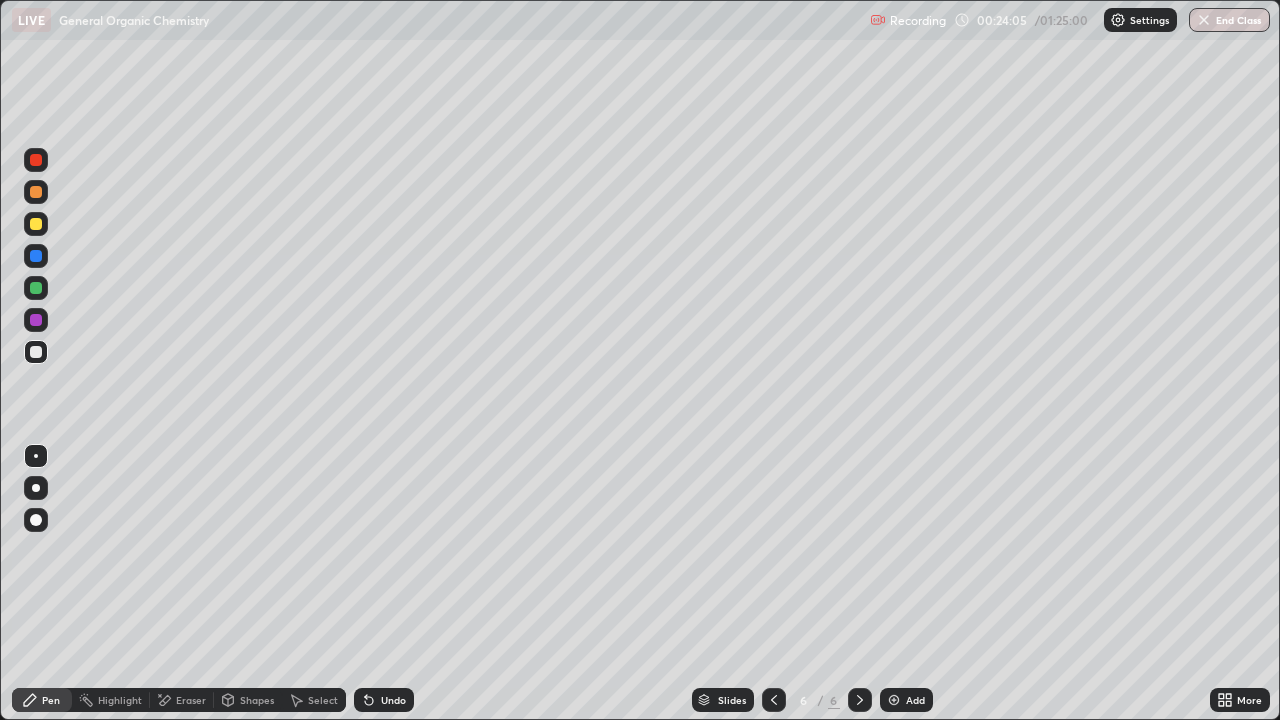 click at bounding box center [36, 192] 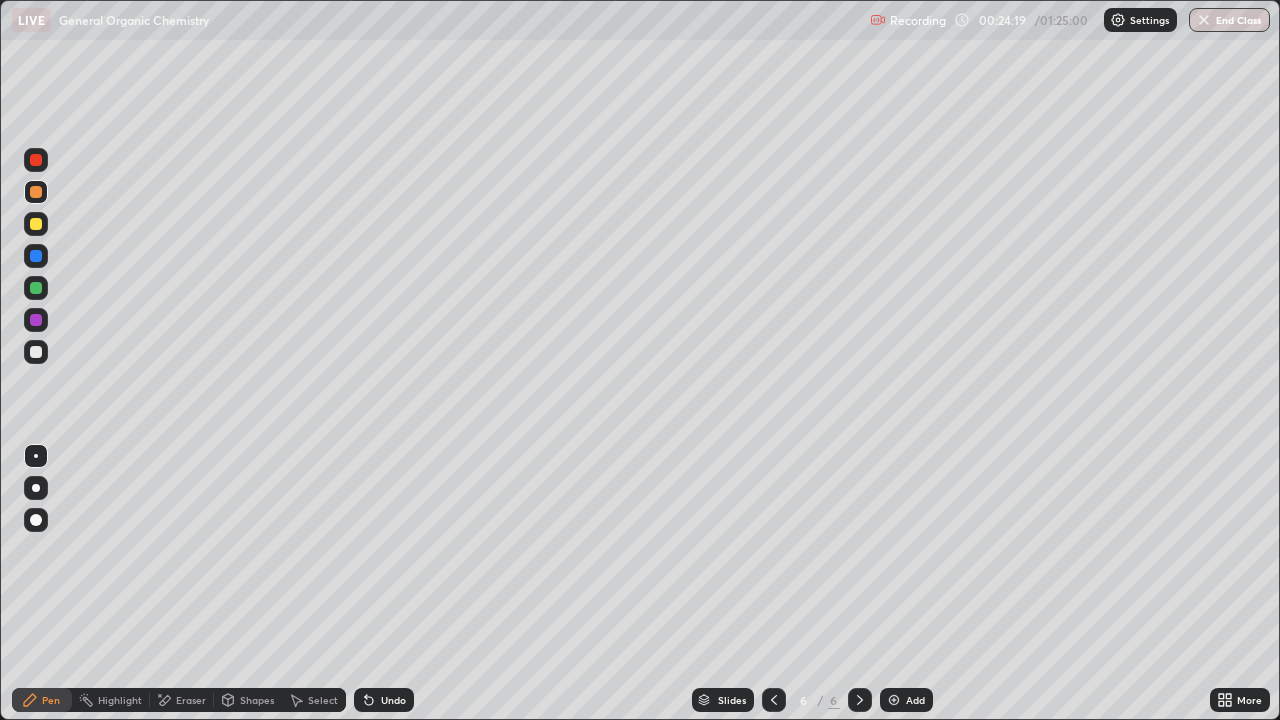 click on "Shapes" at bounding box center (257, 700) 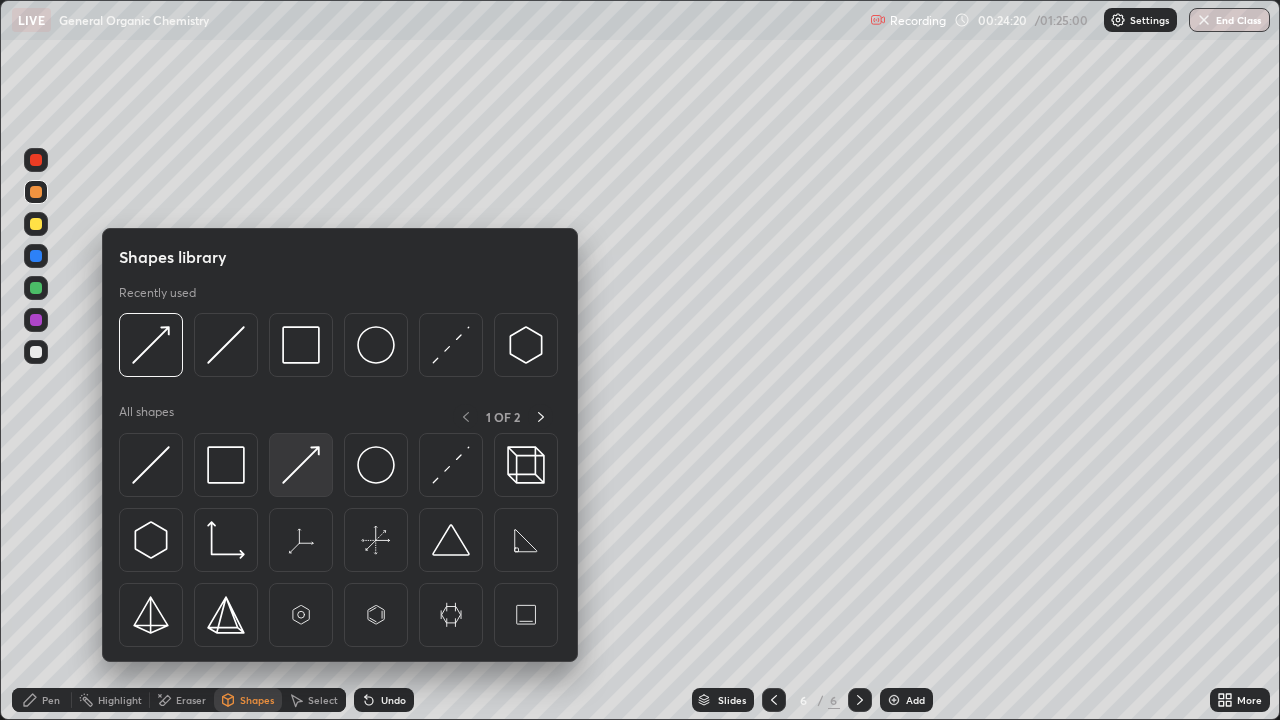 click at bounding box center (301, 465) 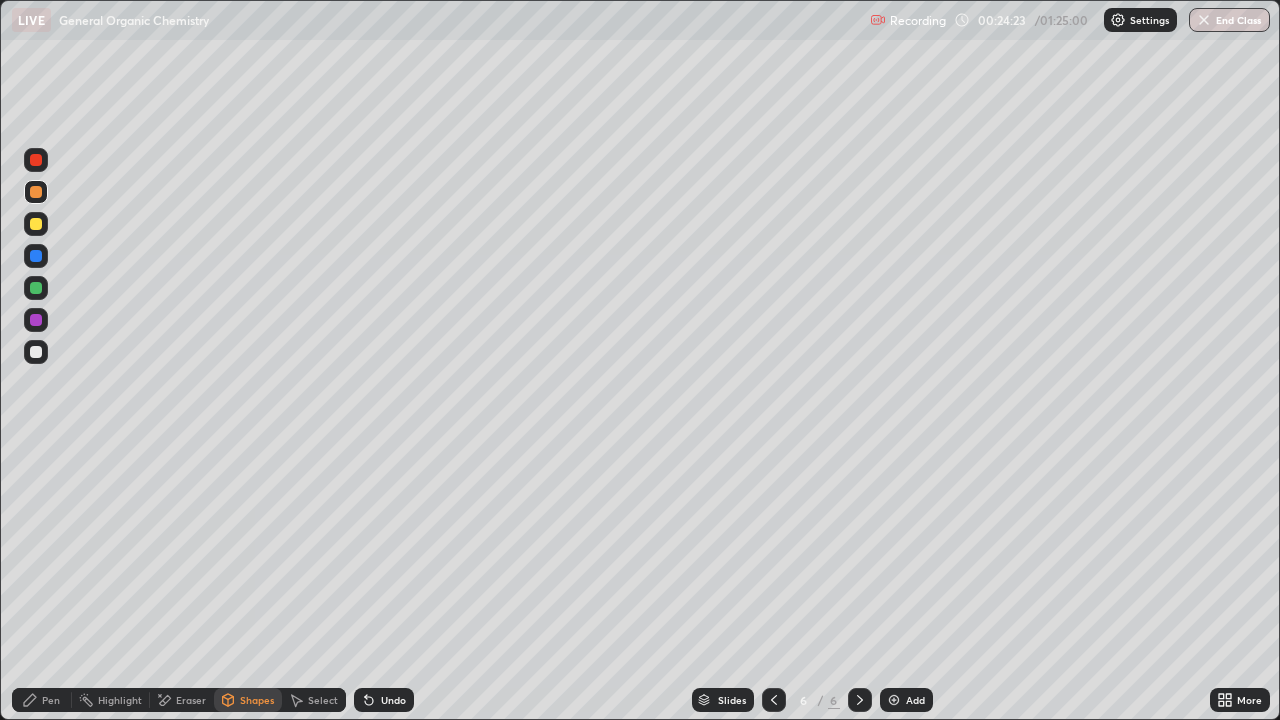 click on "Pen" at bounding box center (51, 700) 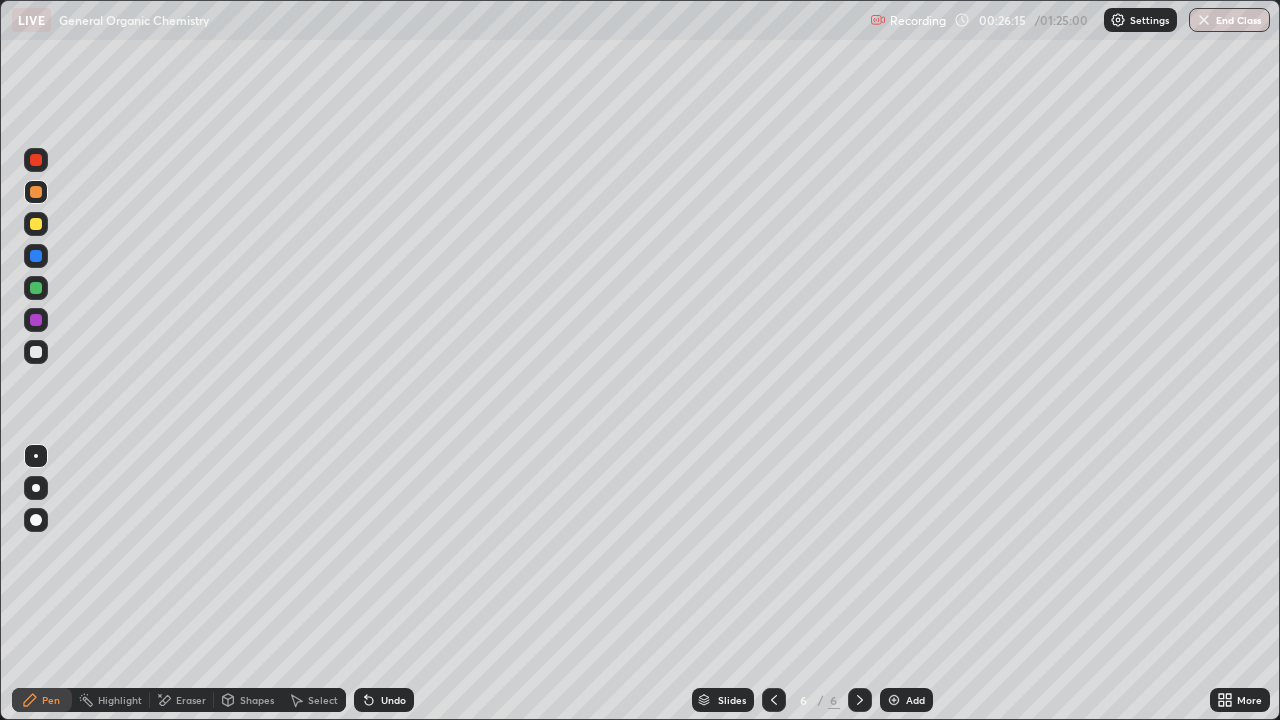 click on "Shapes" at bounding box center [257, 700] 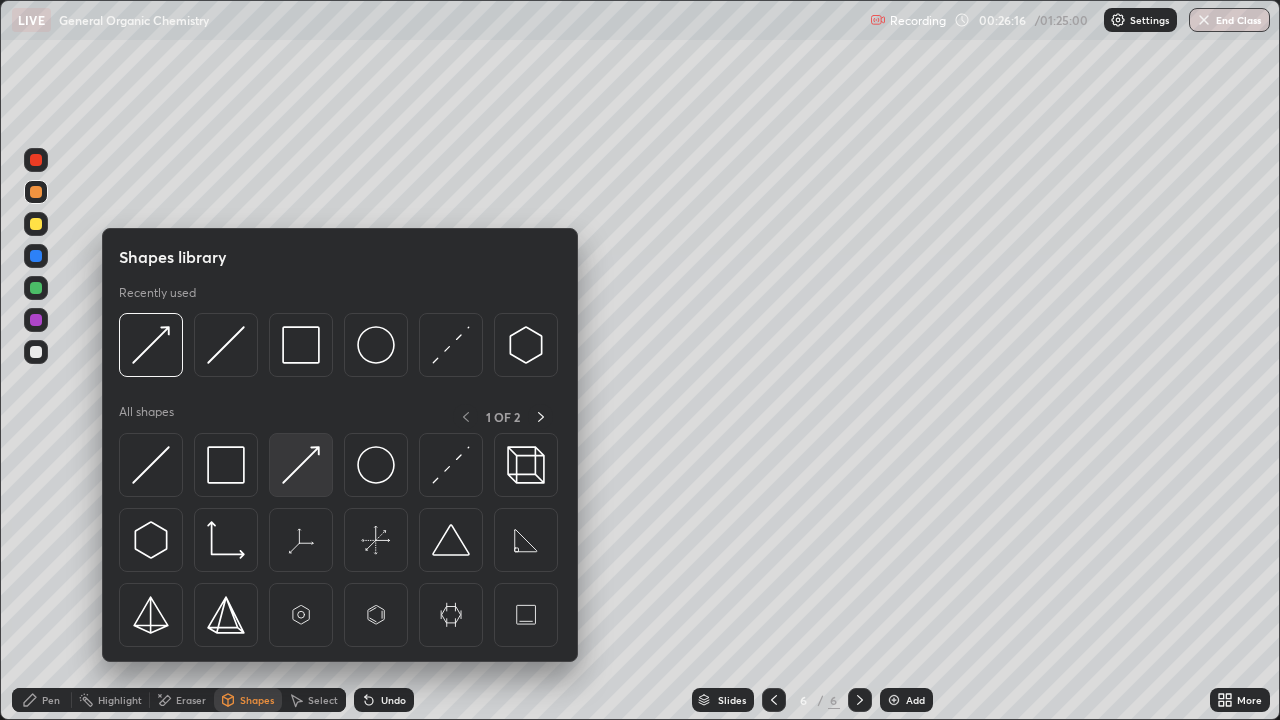 click at bounding box center (301, 465) 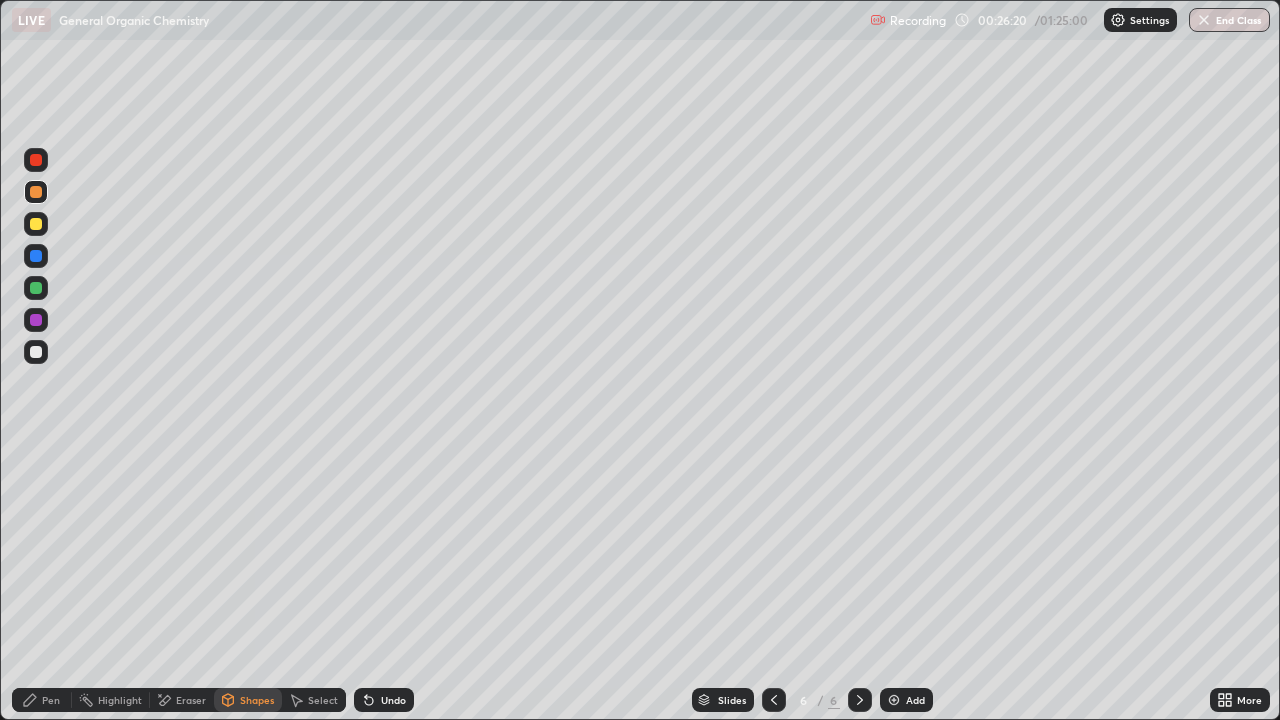 click on "Pen" at bounding box center (51, 700) 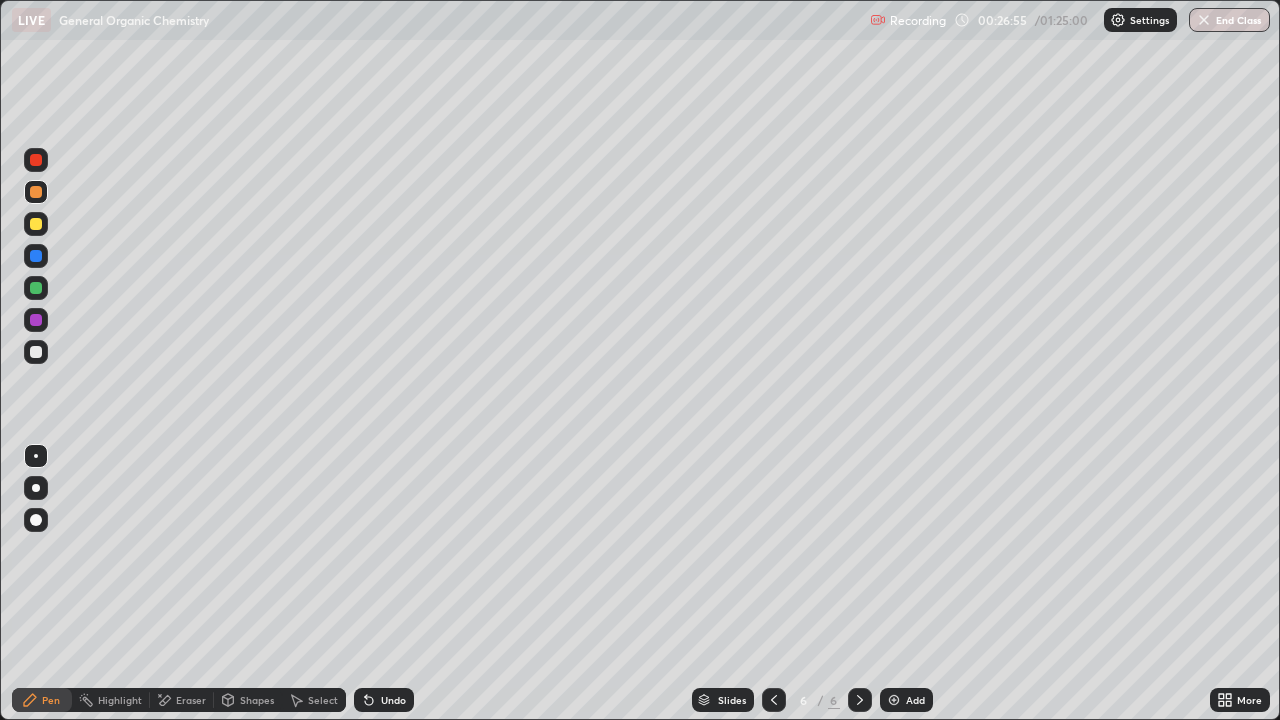 click on "Undo" at bounding box center (393, 700) 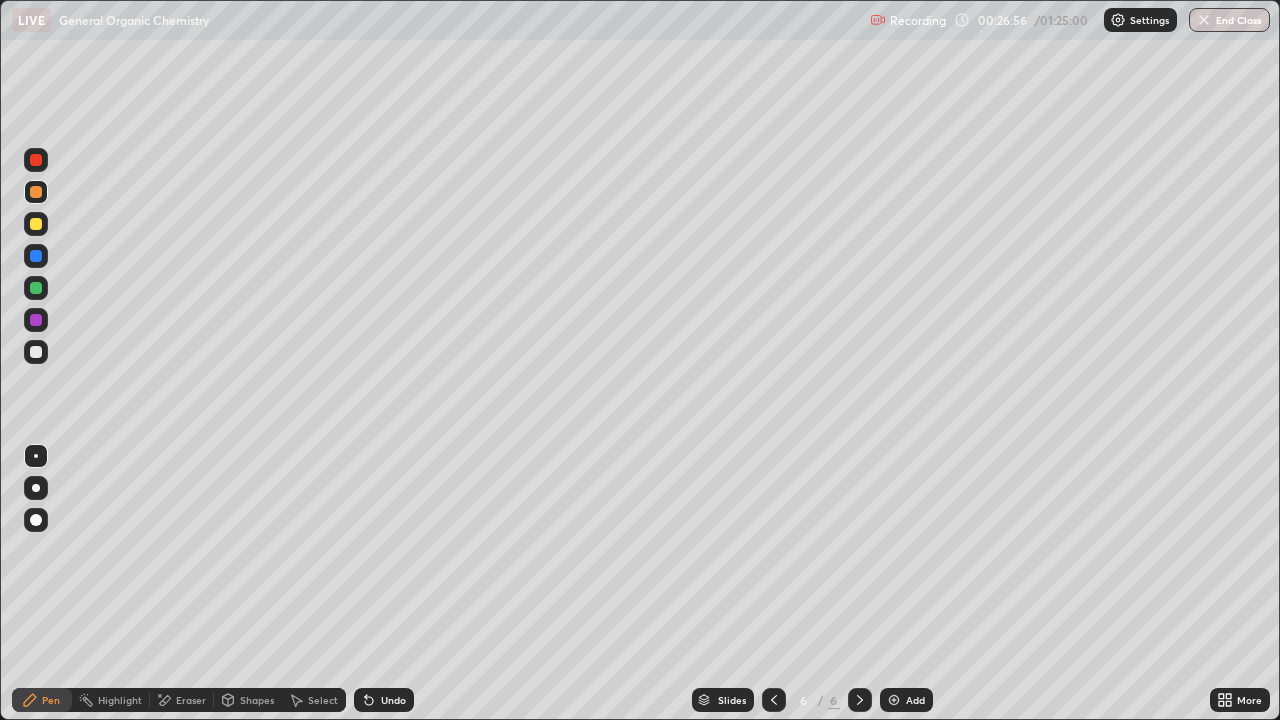 click on "Undo" at bounding box center (384, 700) 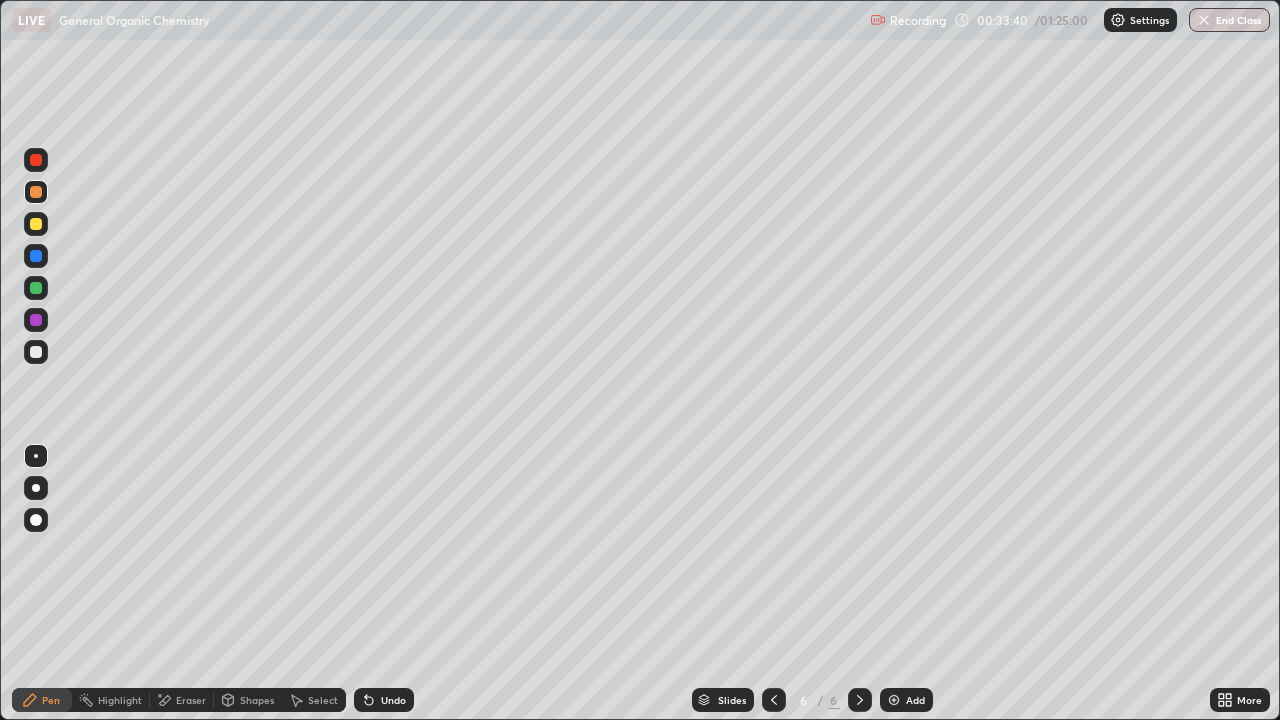 click at bounding box center (894, 700) 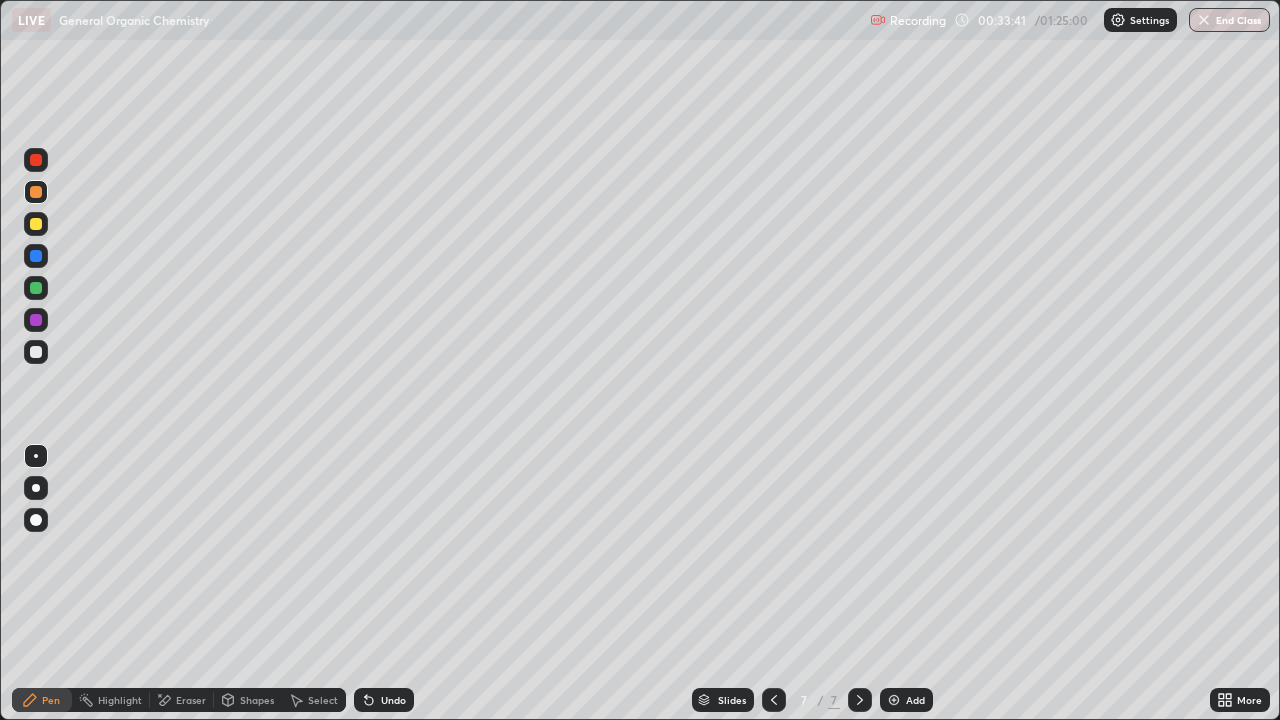 click at bounding box center [36, 352] 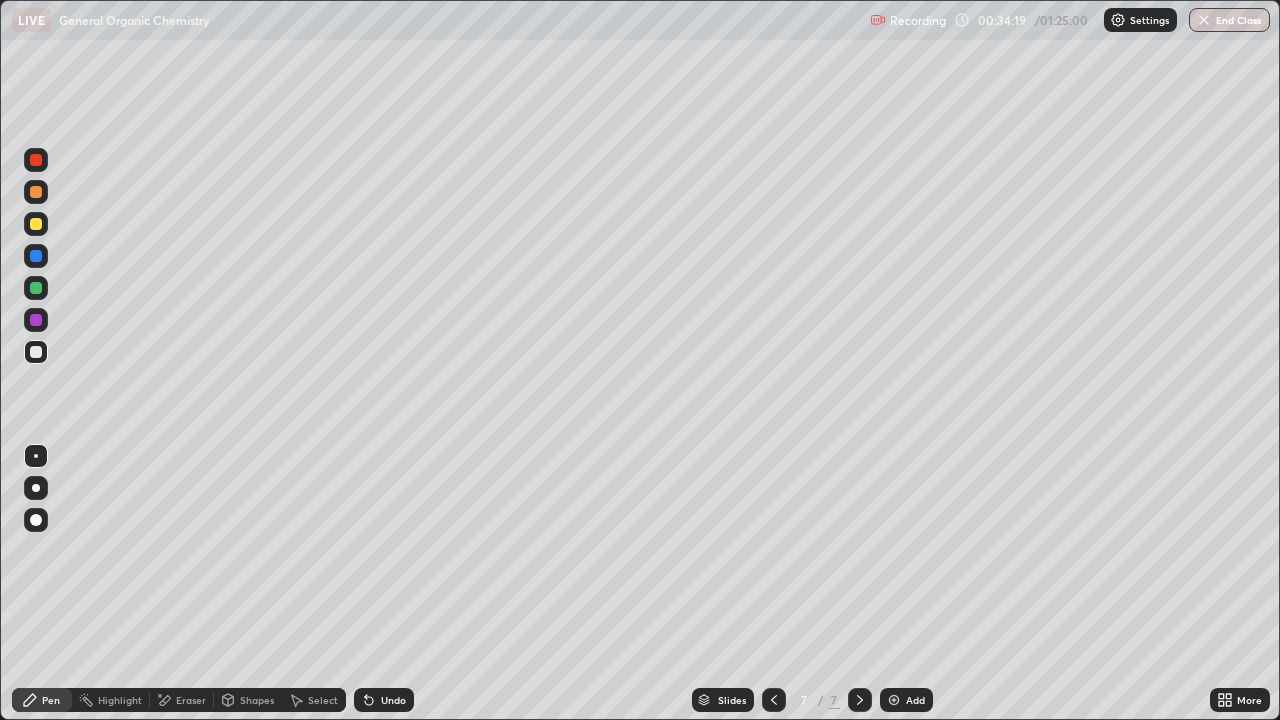 click on "Shapes" at bounding box center (257, 700) 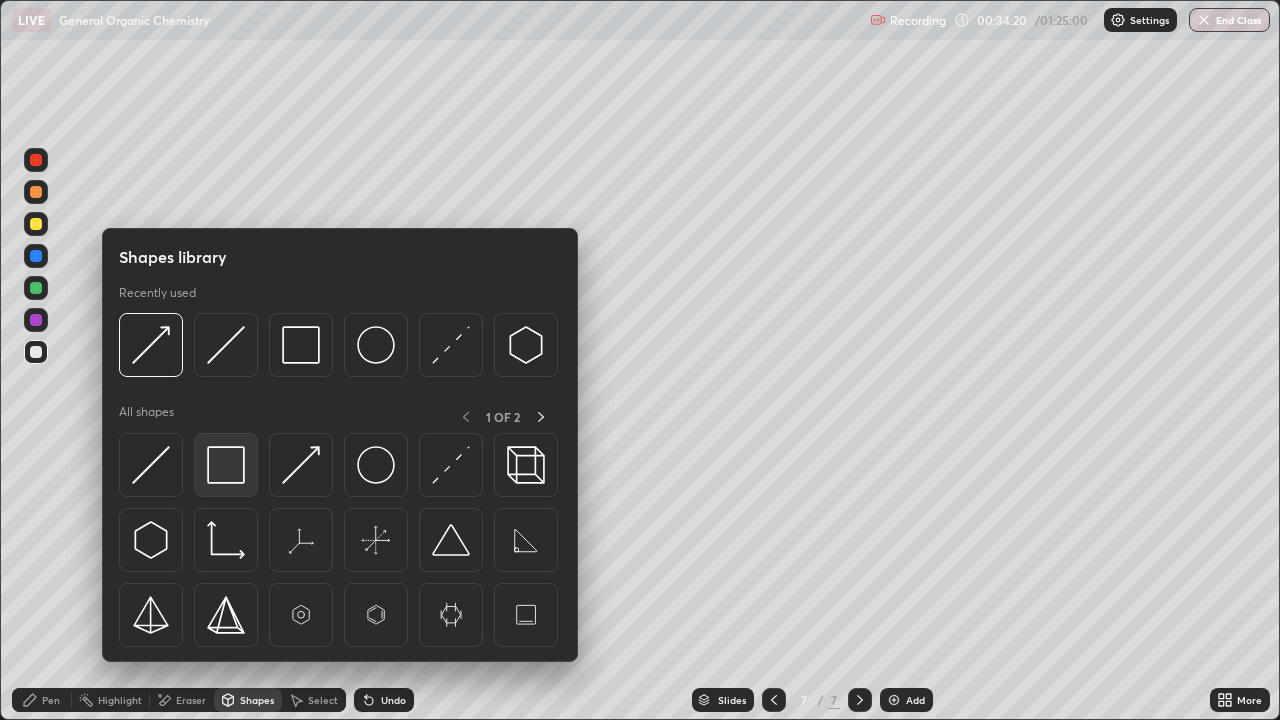 click at bounding box center (226, 465) 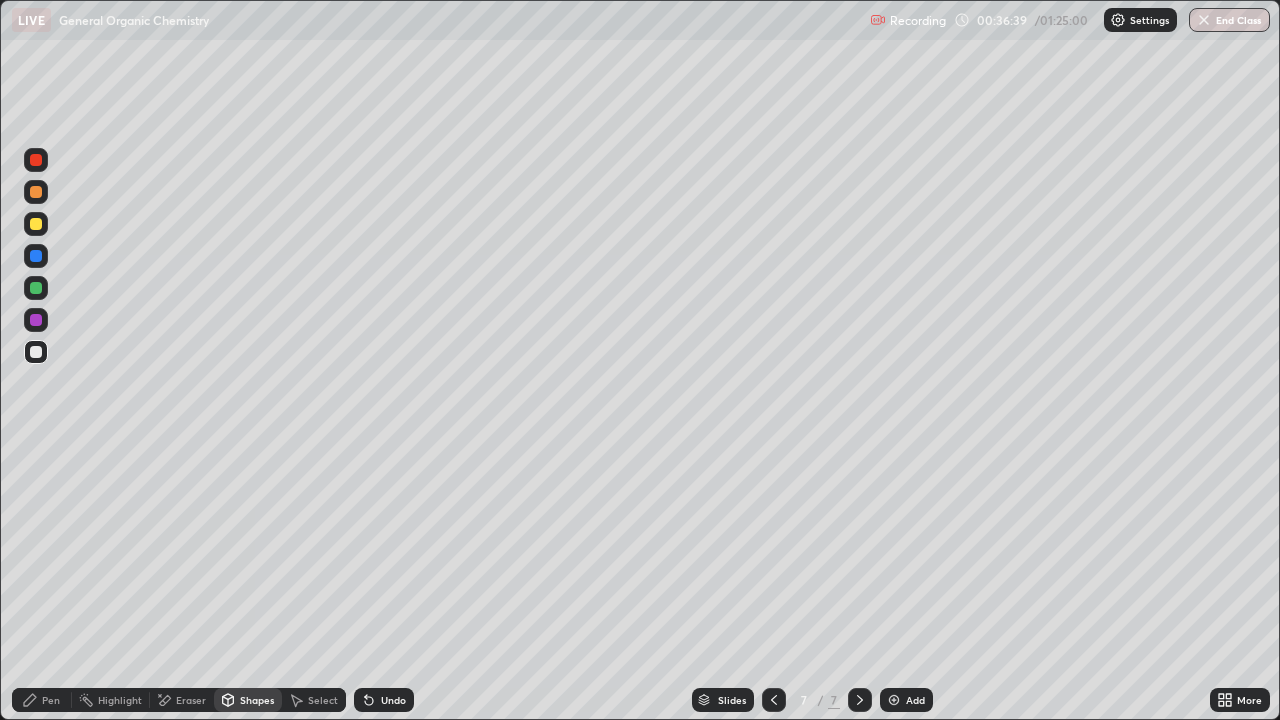 click on "Undo" at bounding box center (393, 700) 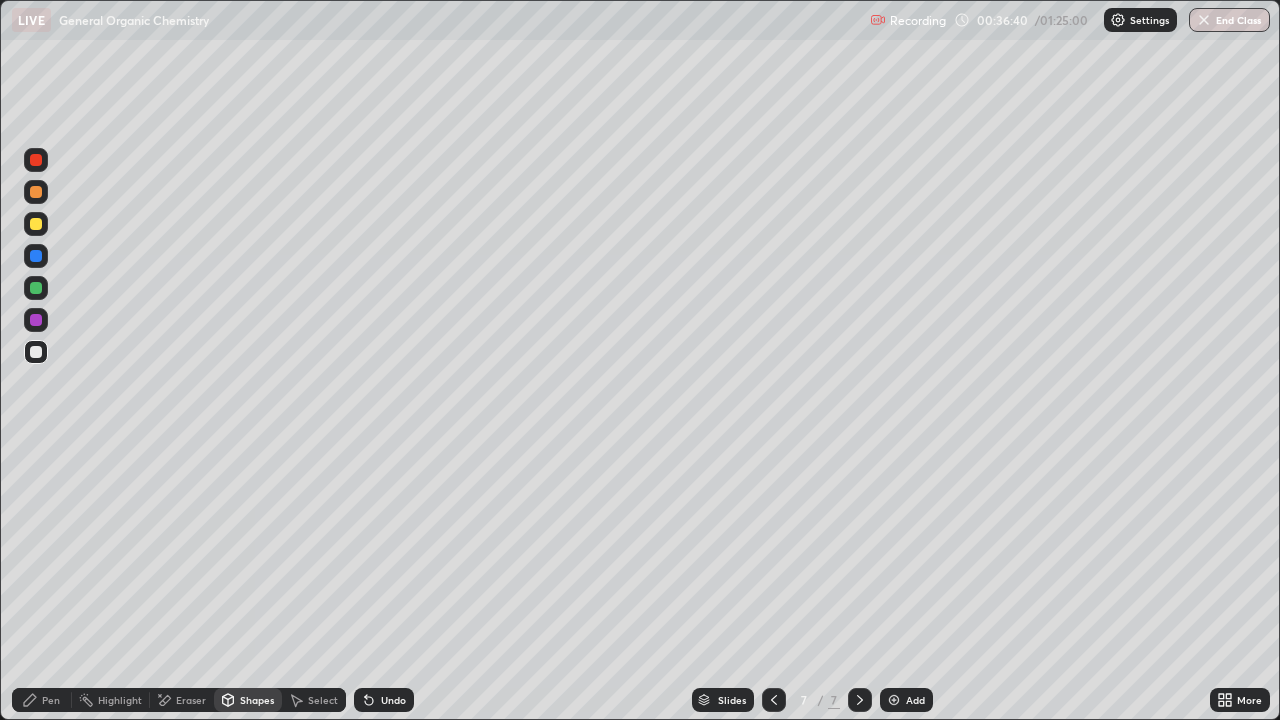 click on "Pen" at bounding box center [42, 700] 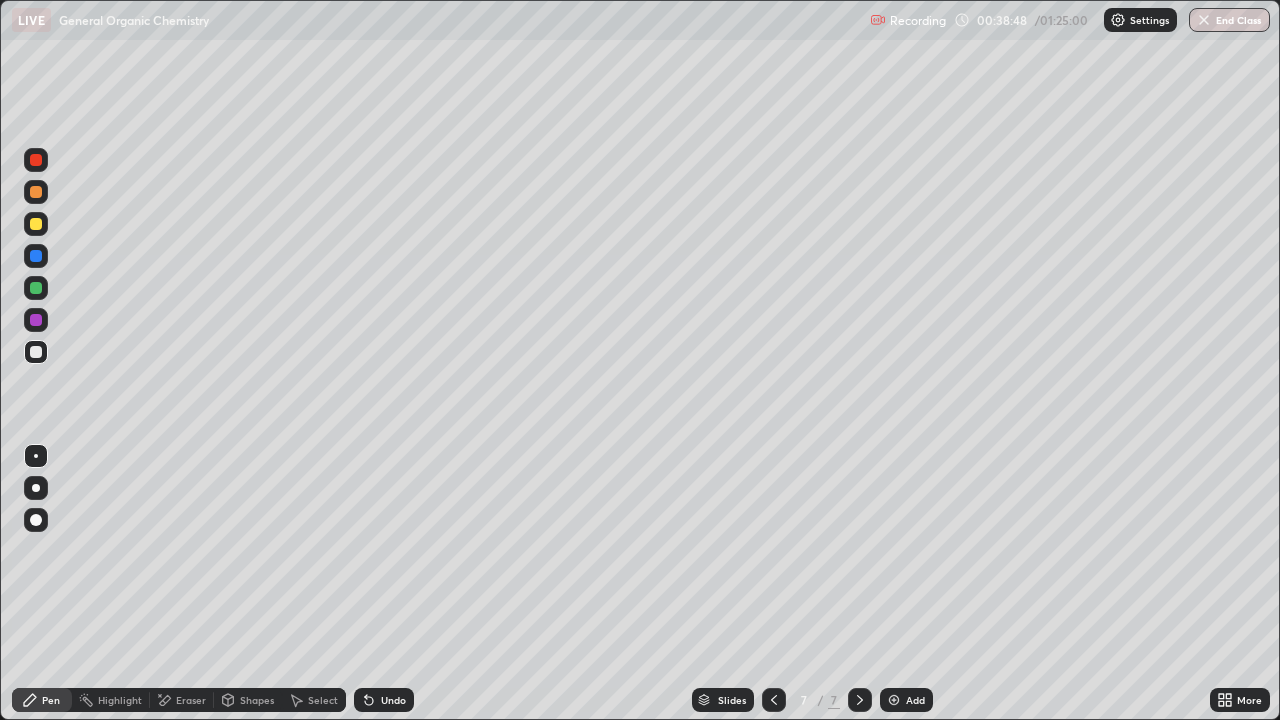 click on "Eraser" at bounding box center [191, 700] 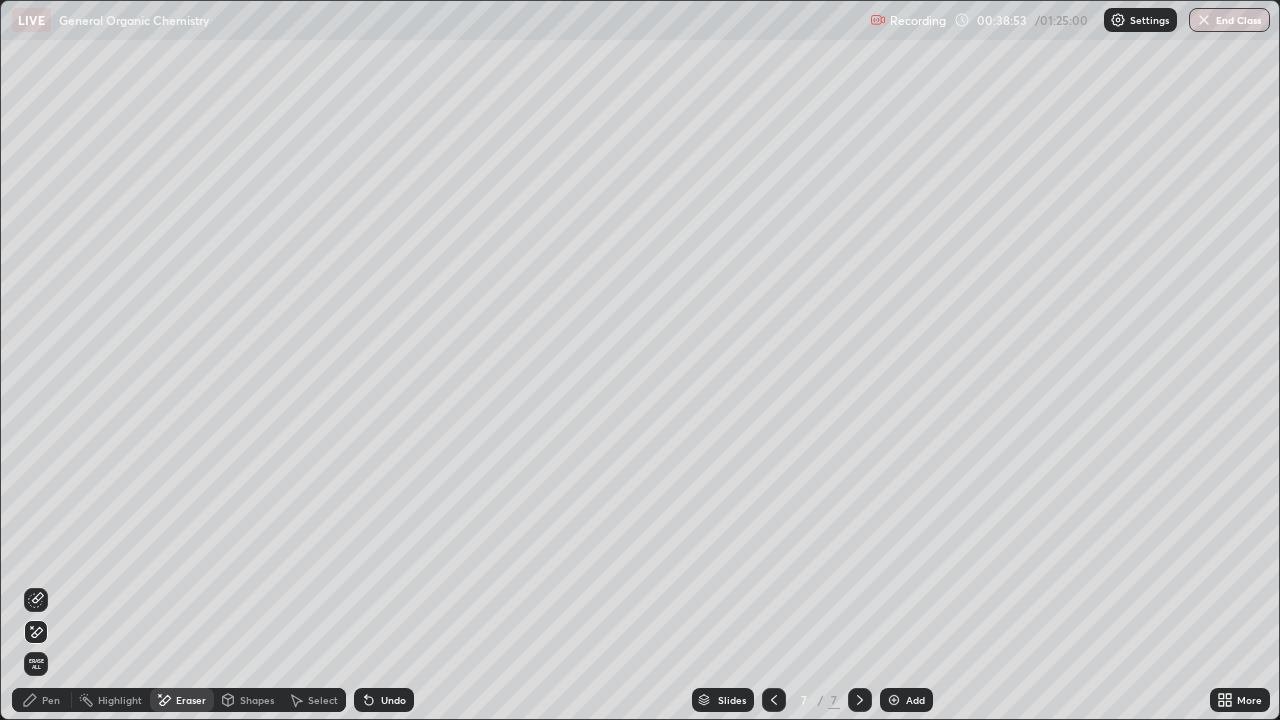 click on "Pen" at bounding box center [42, 700] 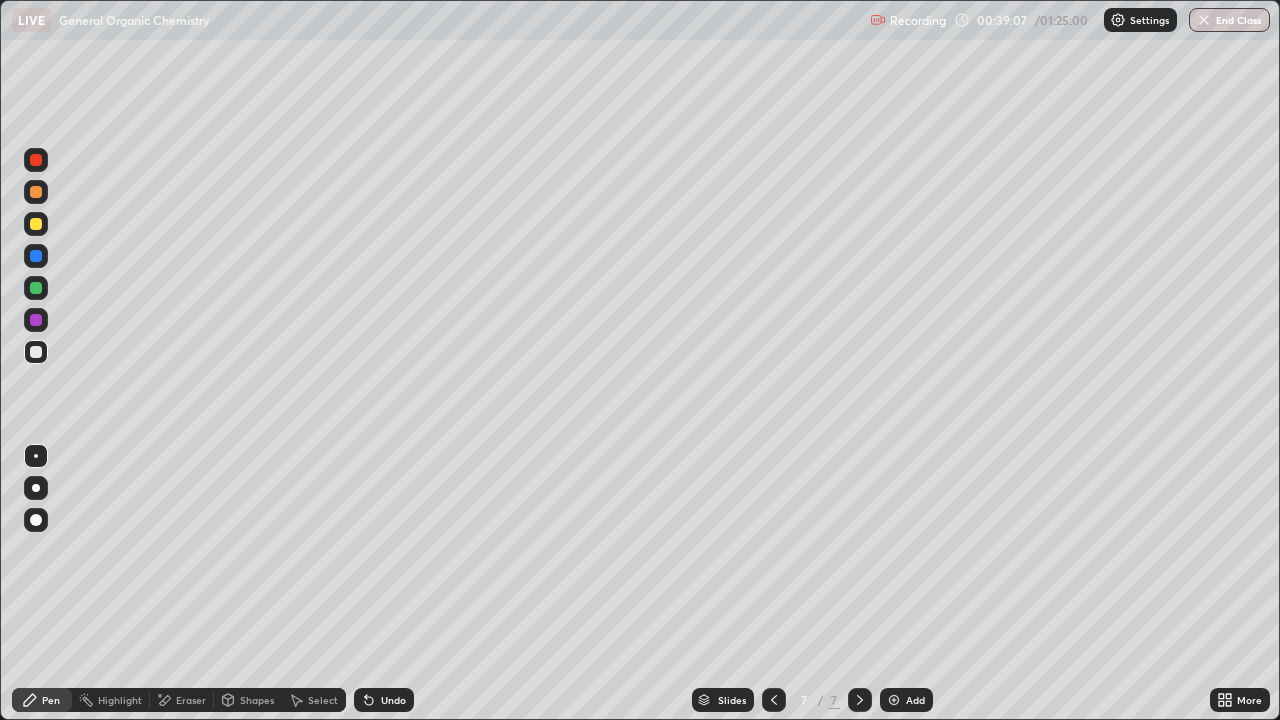click on "Undo" at bounding box center [393, 700] 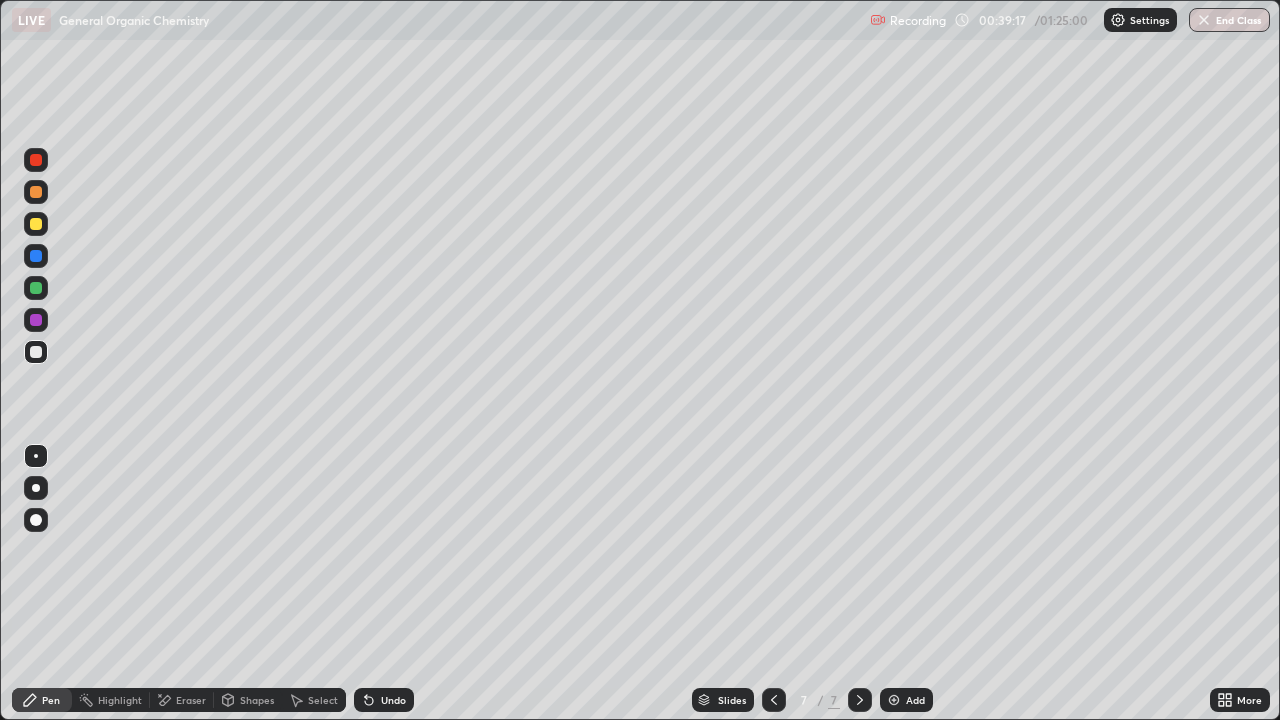 click on "Shapes" at bounding box center (257, 700) 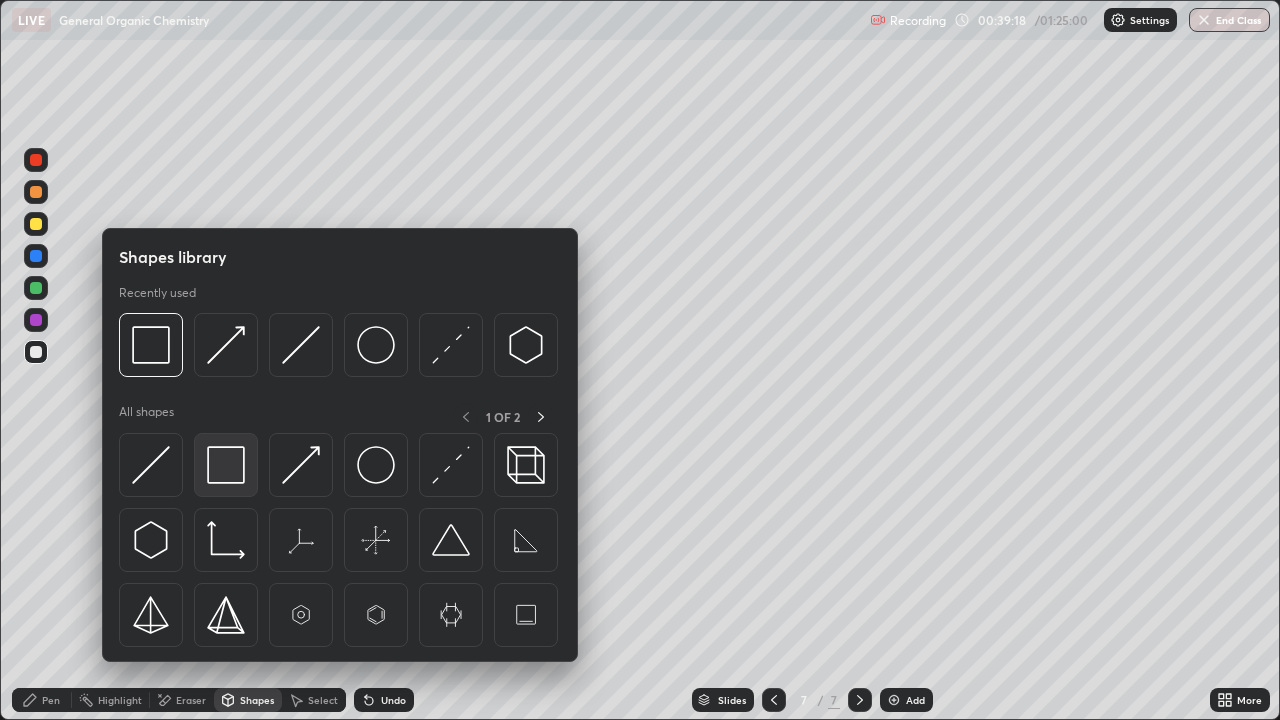 click at bounding box center (226, 465) 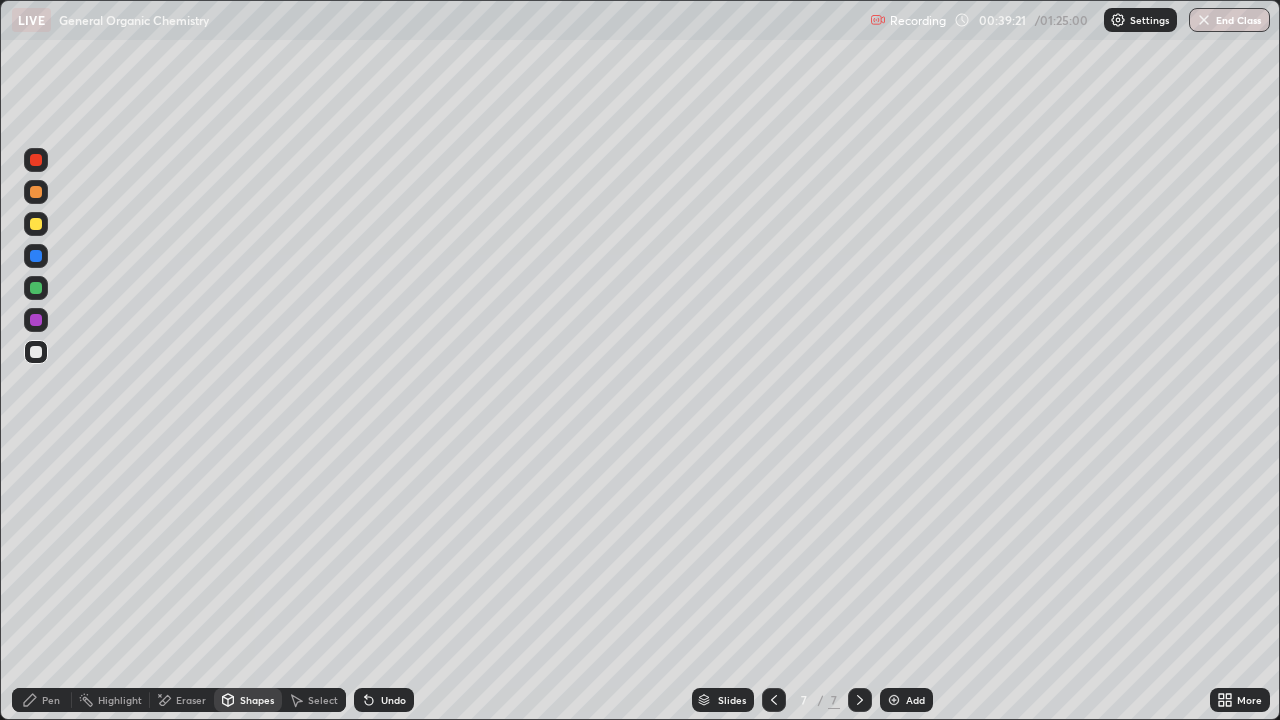 click on "Pen" at bounding box center (42, 700) 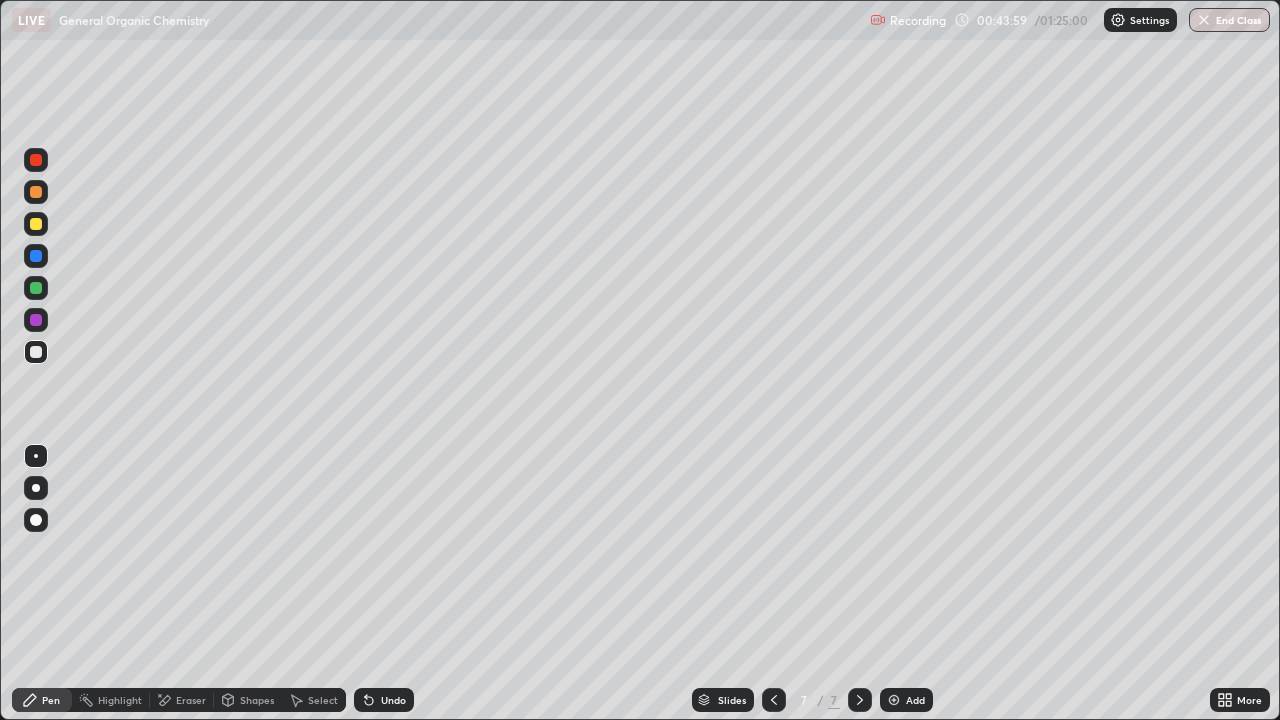click at bounding box center [894, 700] 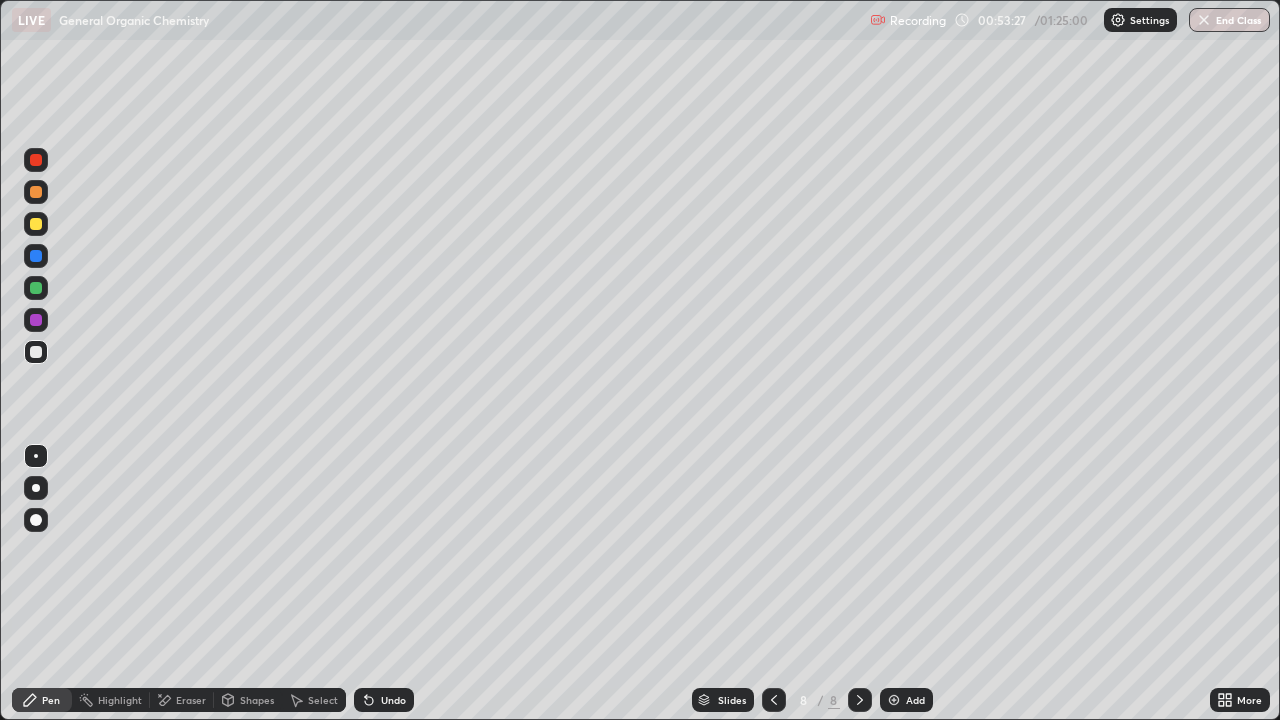 click on "Add" at bounding box center (915, 700) 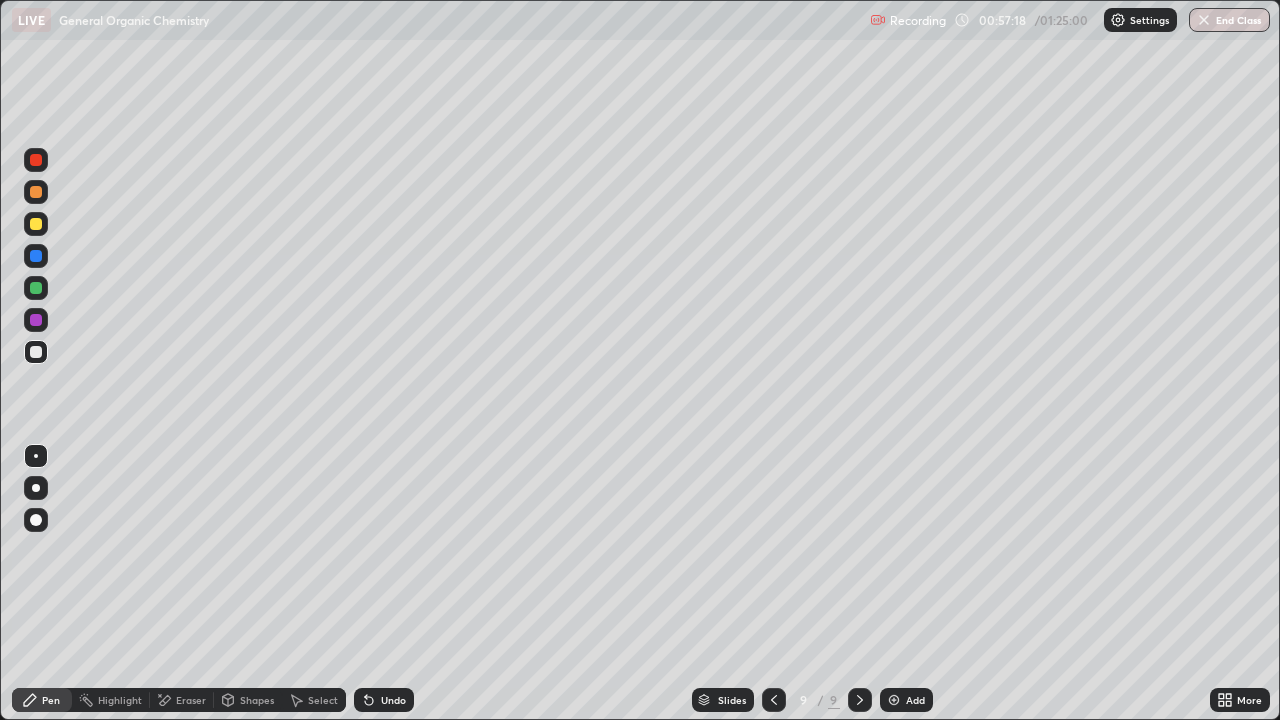 click on "Add" at bounding box center (915, 700) 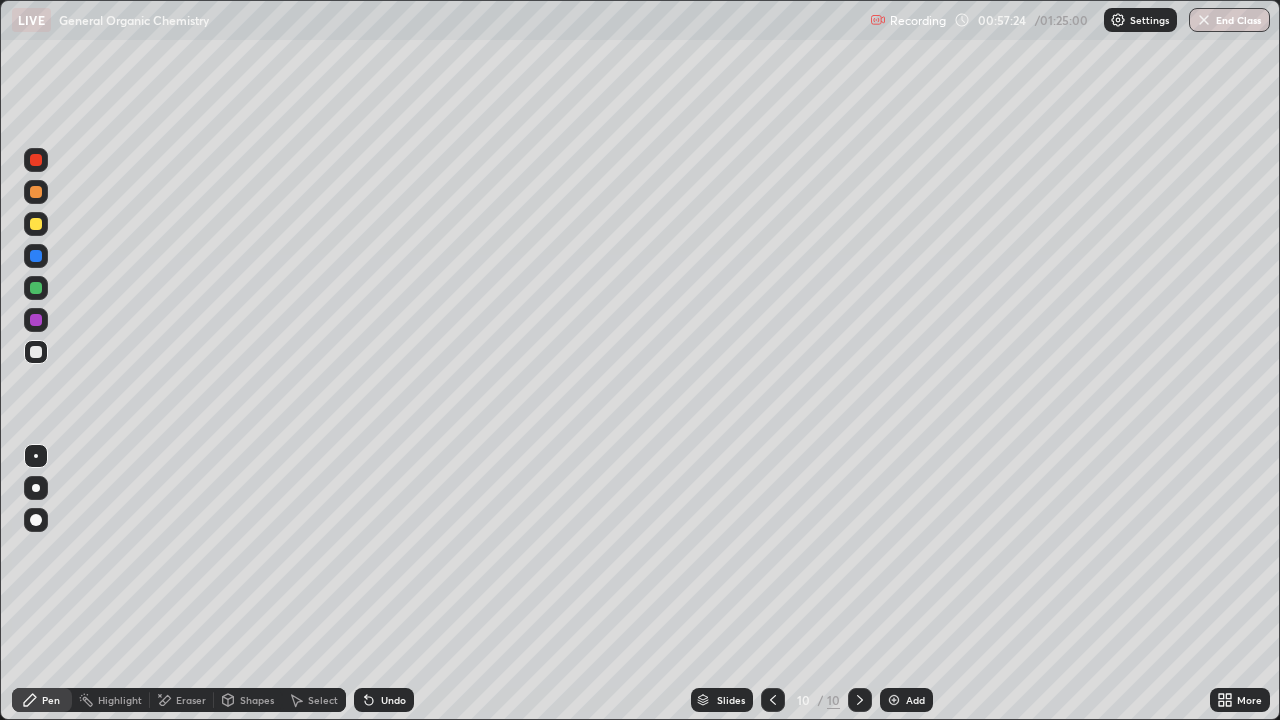 click on "Shapes" at bounding box center (257, 700) 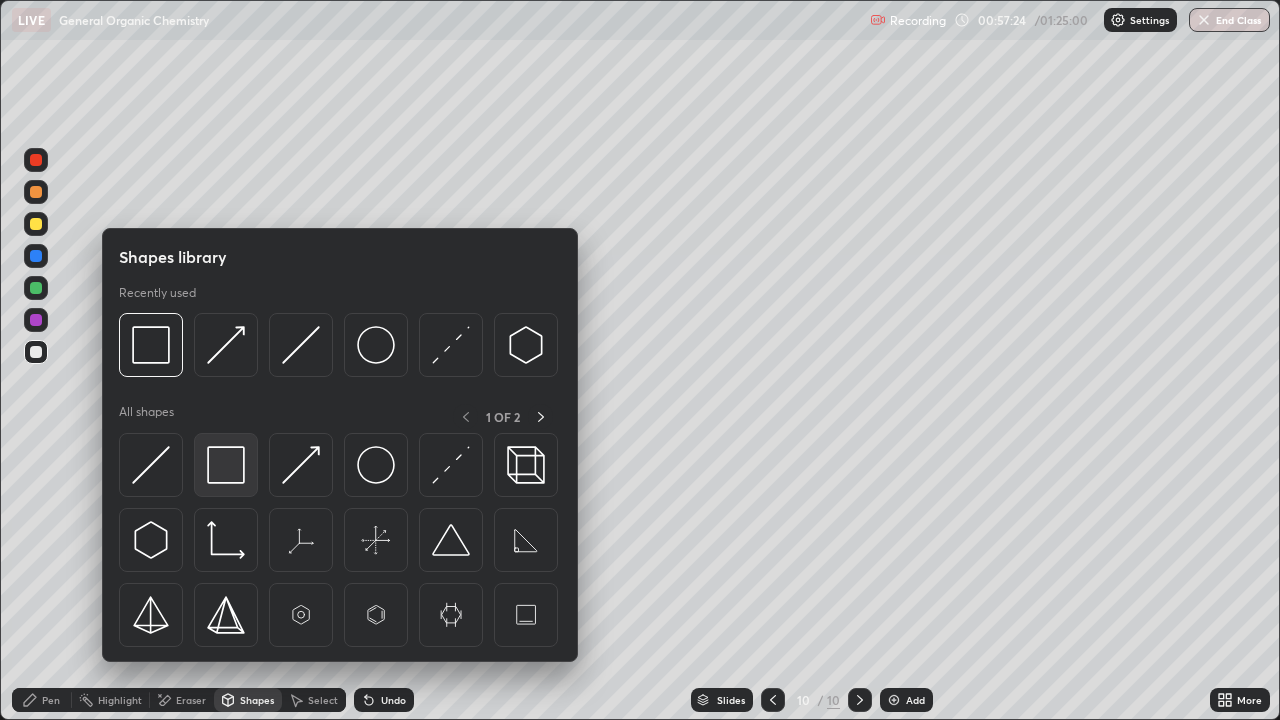 click at bounding box center [226, 465] 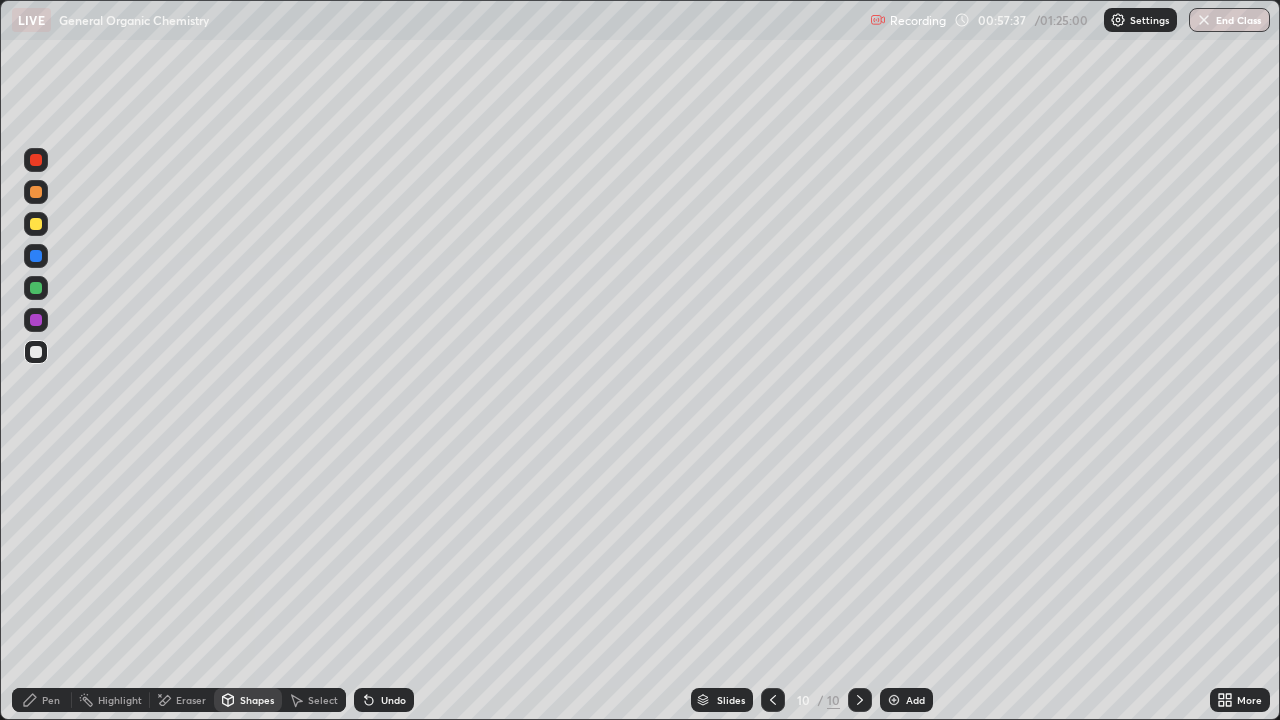 click on "Pen" at bounding box center [51, 700] 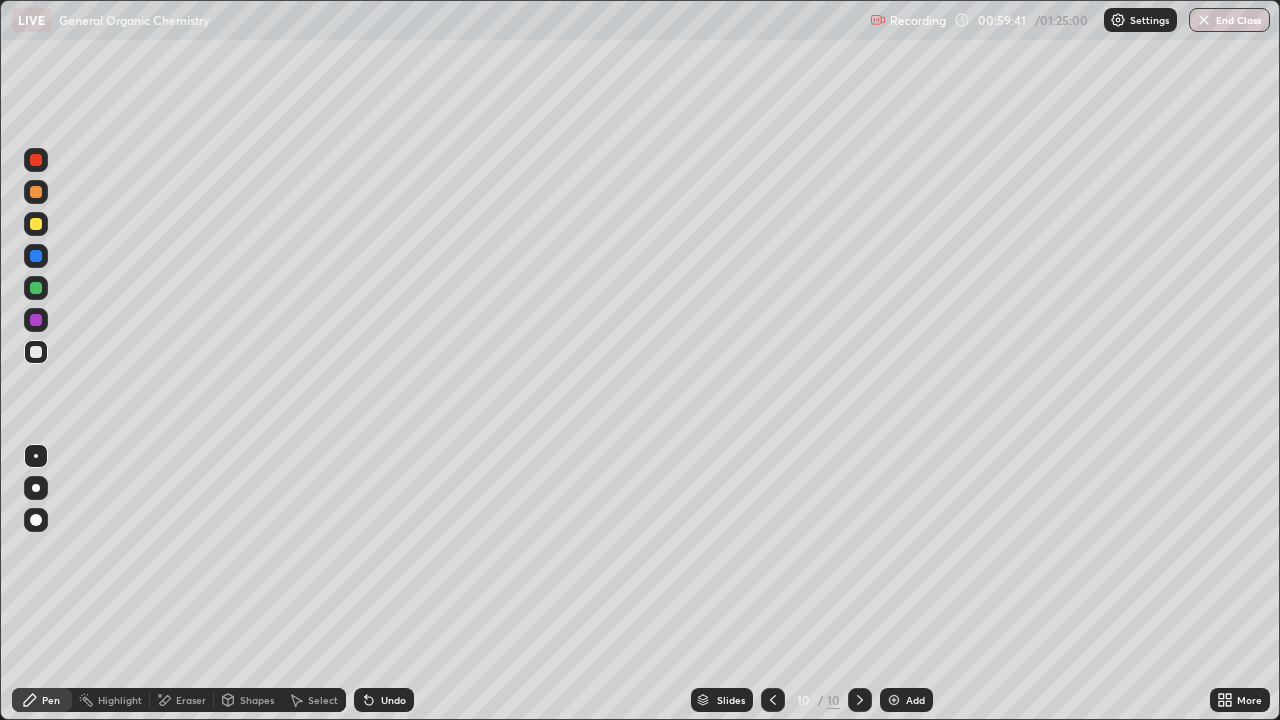 click at bounding box center [36, 520] 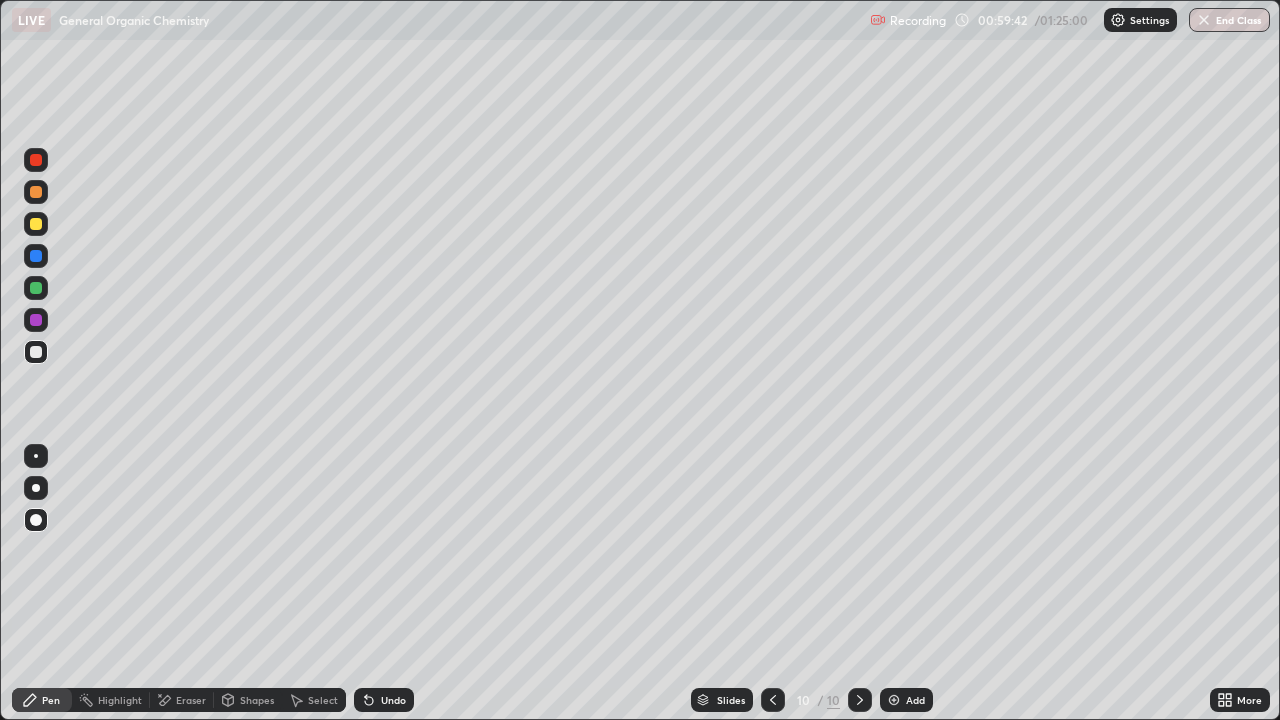 click at bounding box center (36, 456) 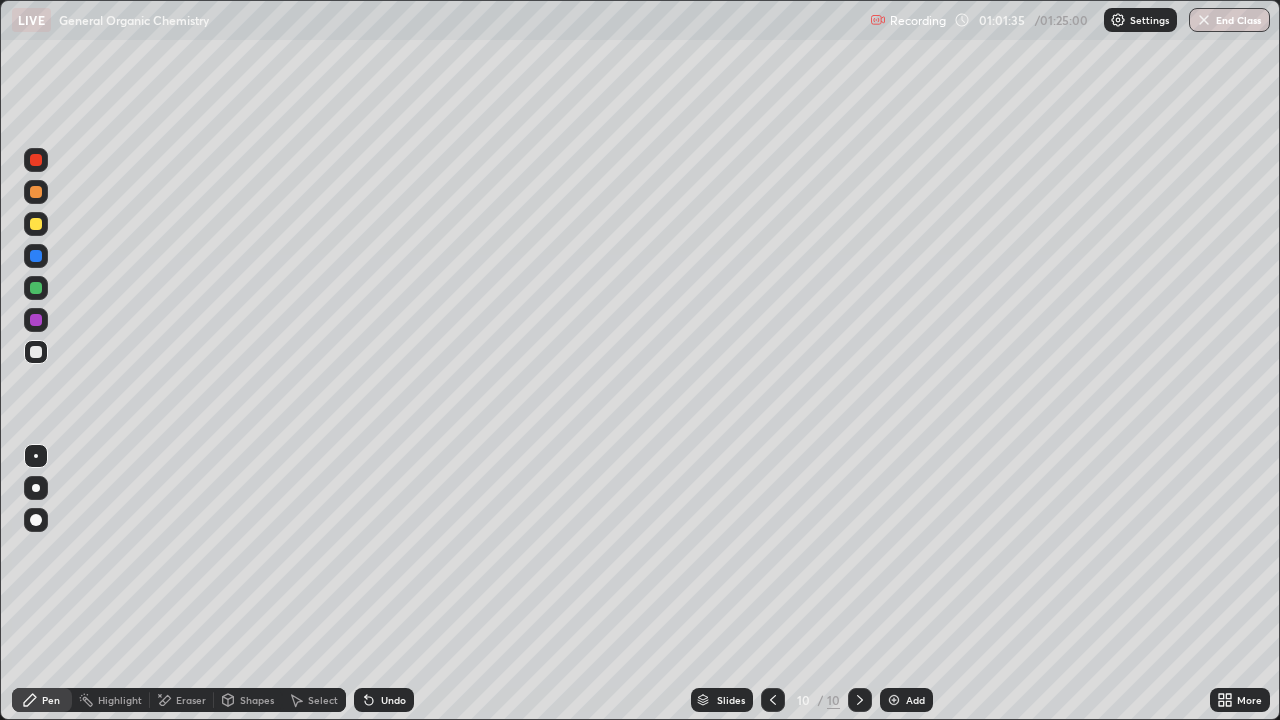 click on "Eraser" at bounding box center (191, 700) 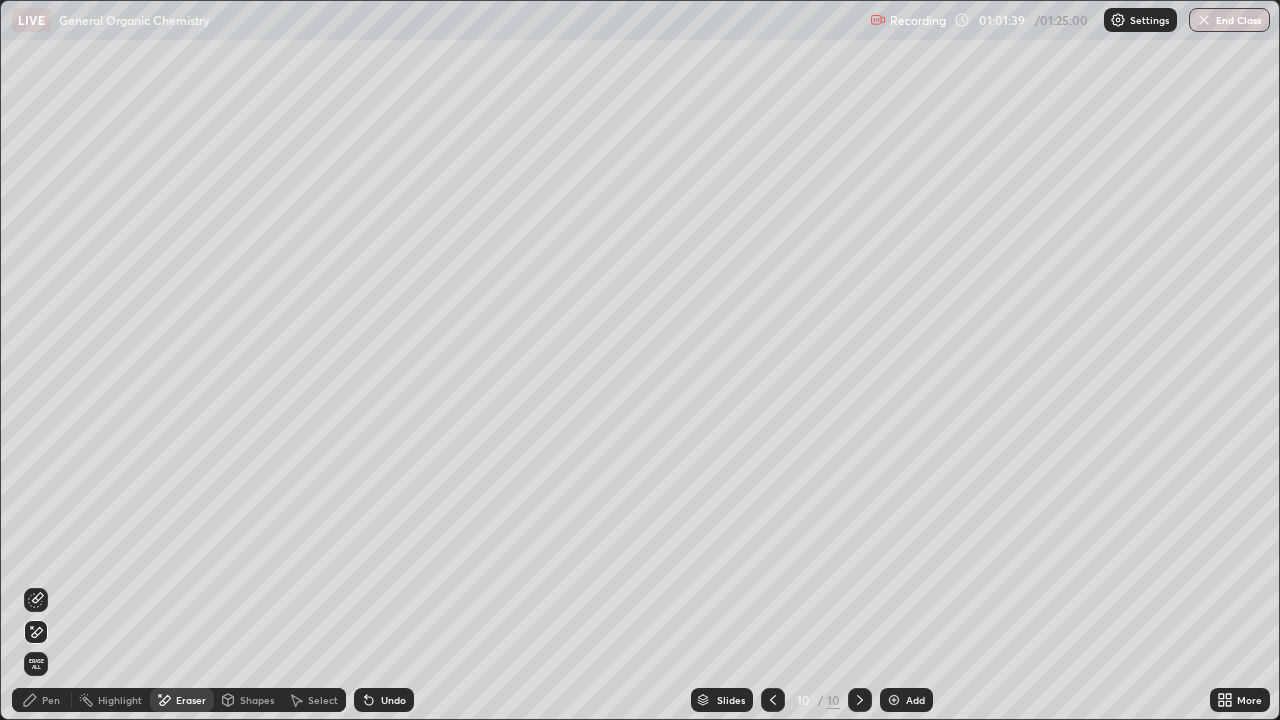 click on "Pen" at bounding box center (51, 700) 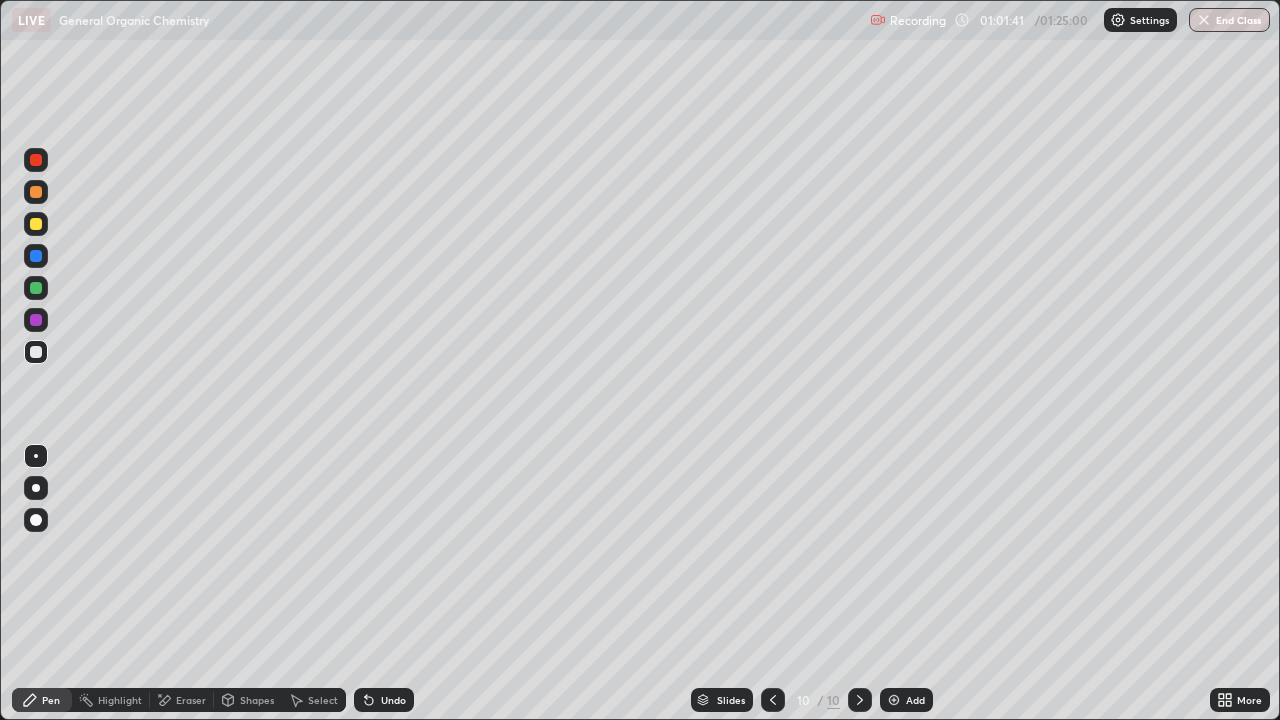 click at bounding box center [36, 520] 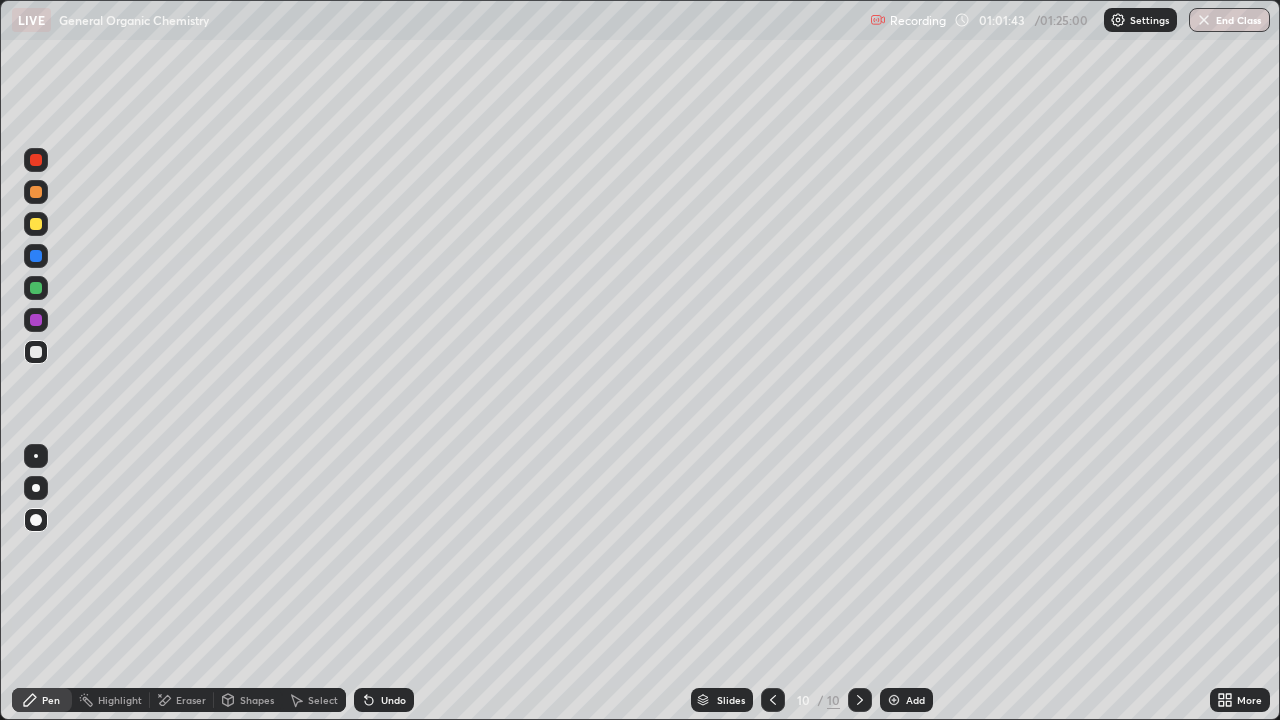 click at bounding box center (36, 456) 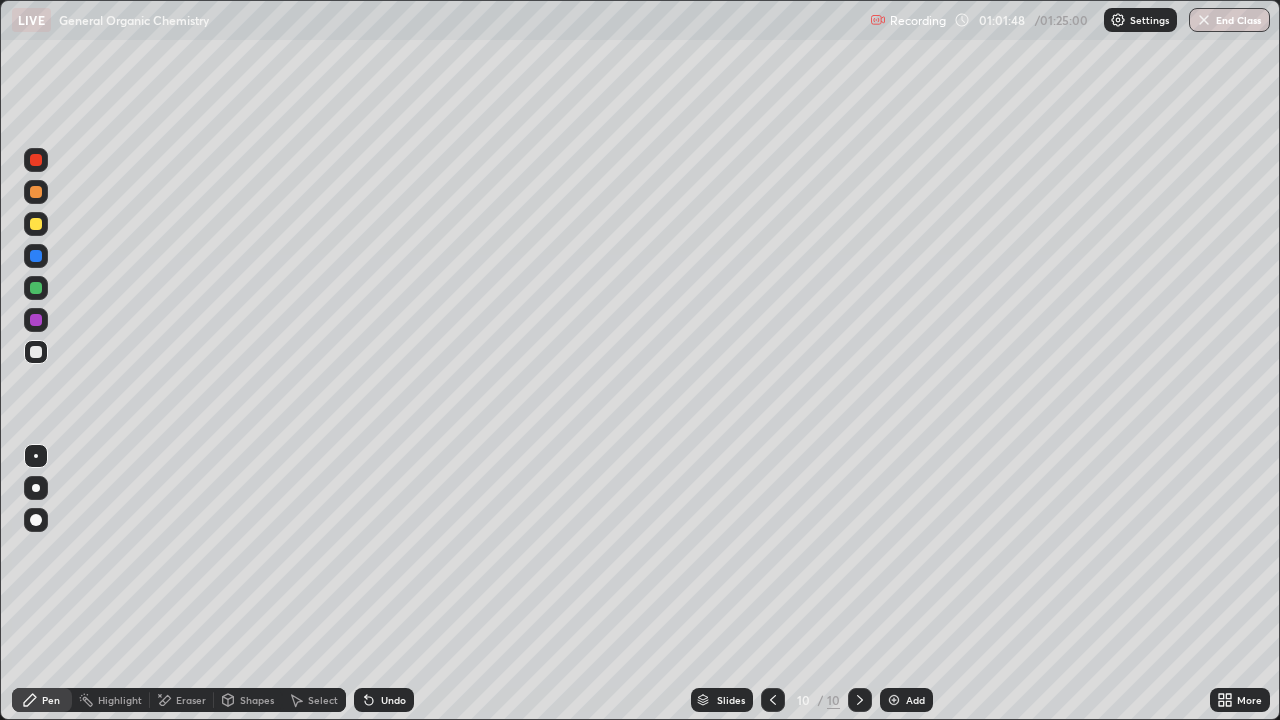 click on "Undo" at bounding box center (384, 700) 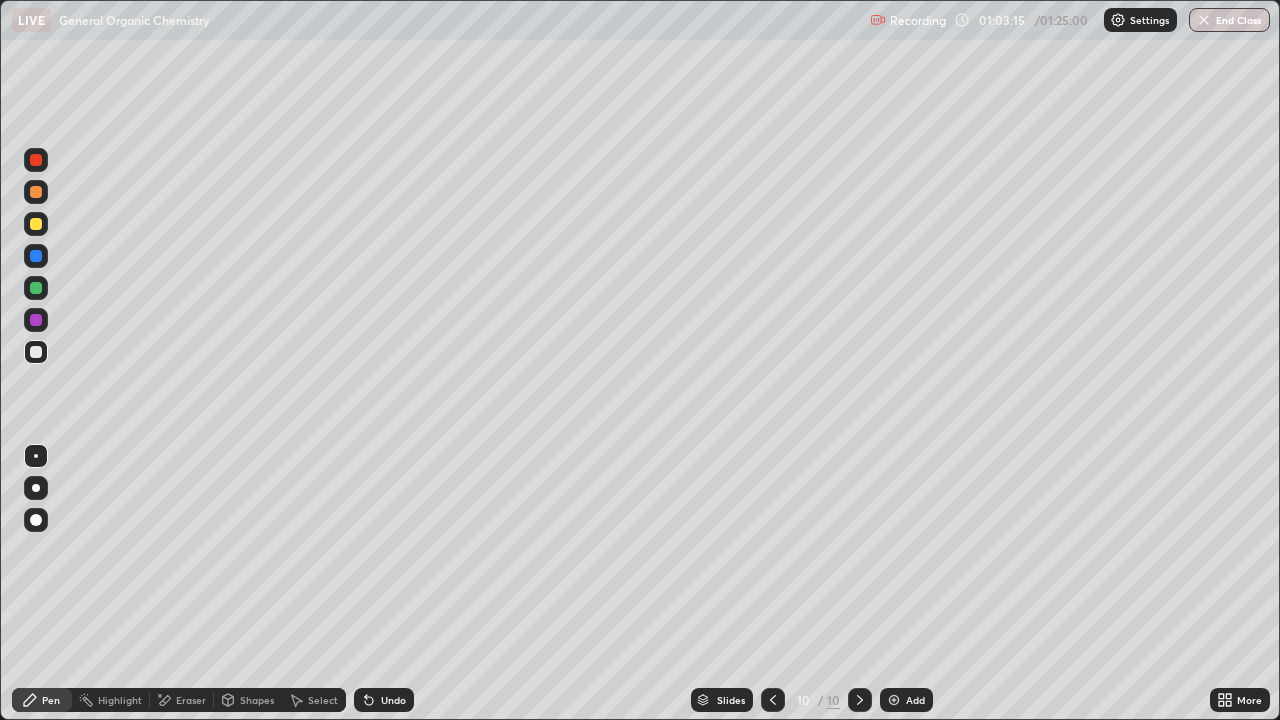 click on "Undo" at bounding box center [393, 700] 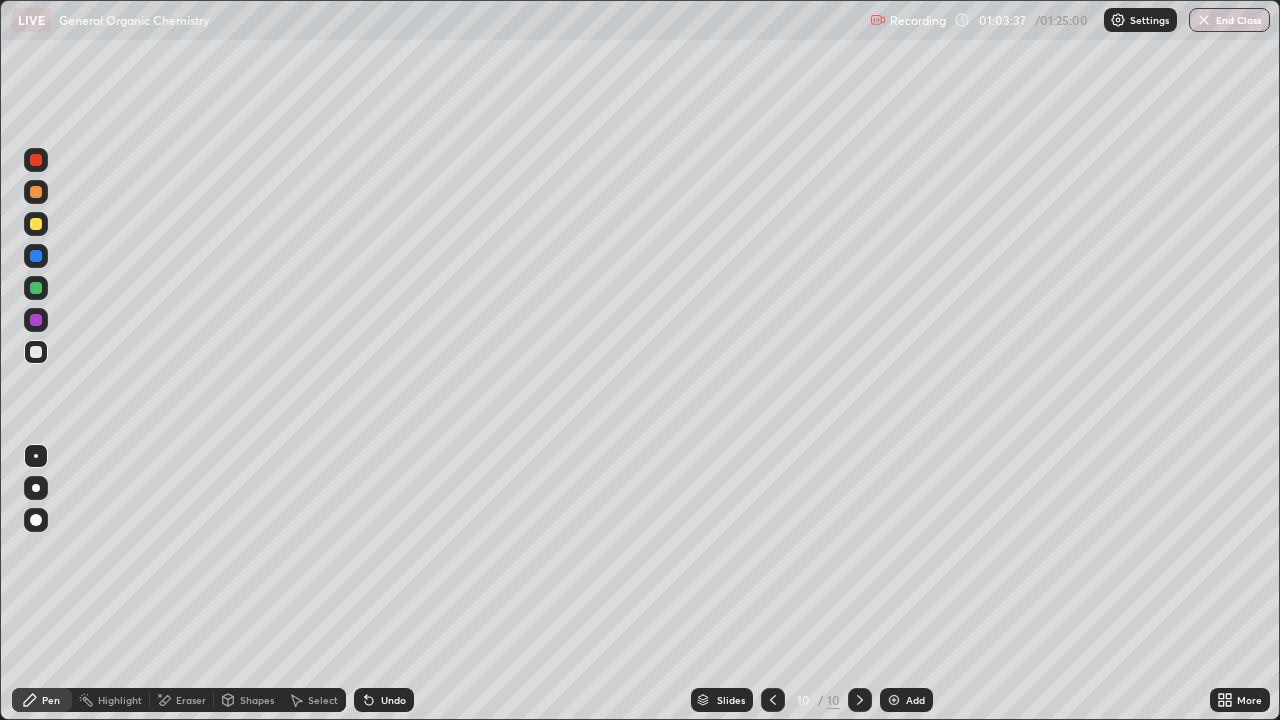 click on "Undo" at bounding box center (393, 700) 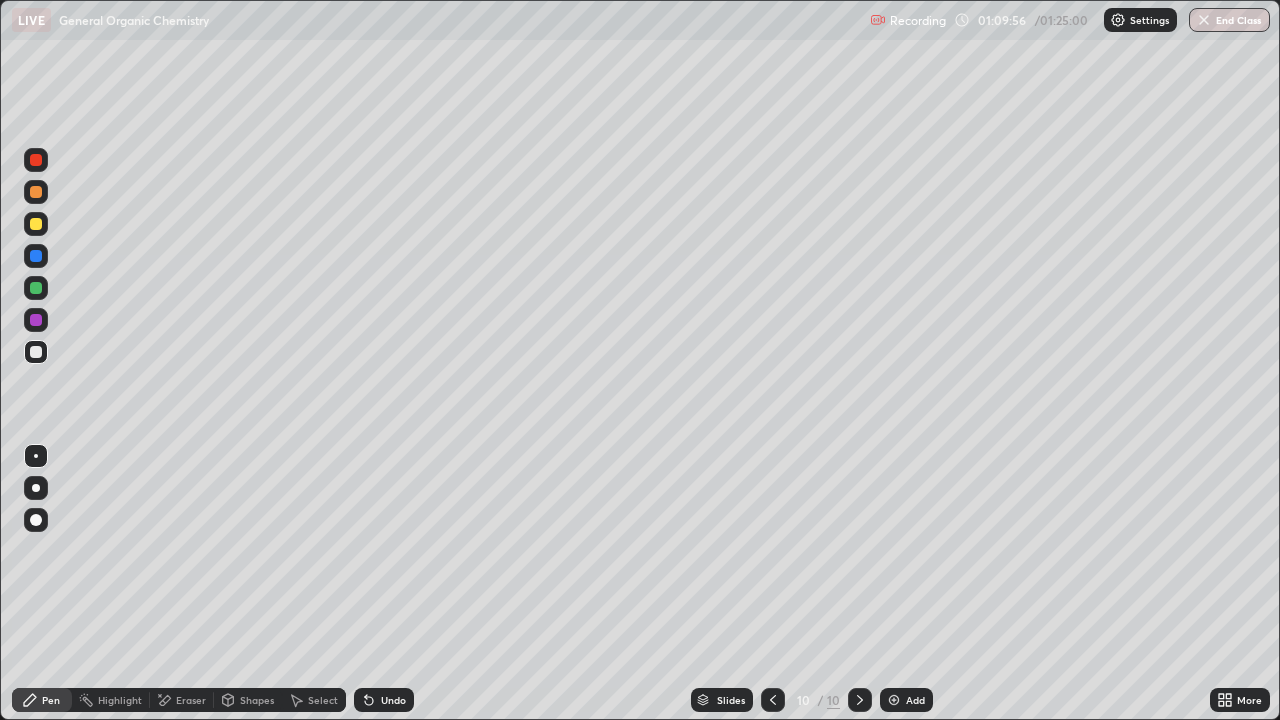 click on "Eraser" at bounding box center (191, 700) 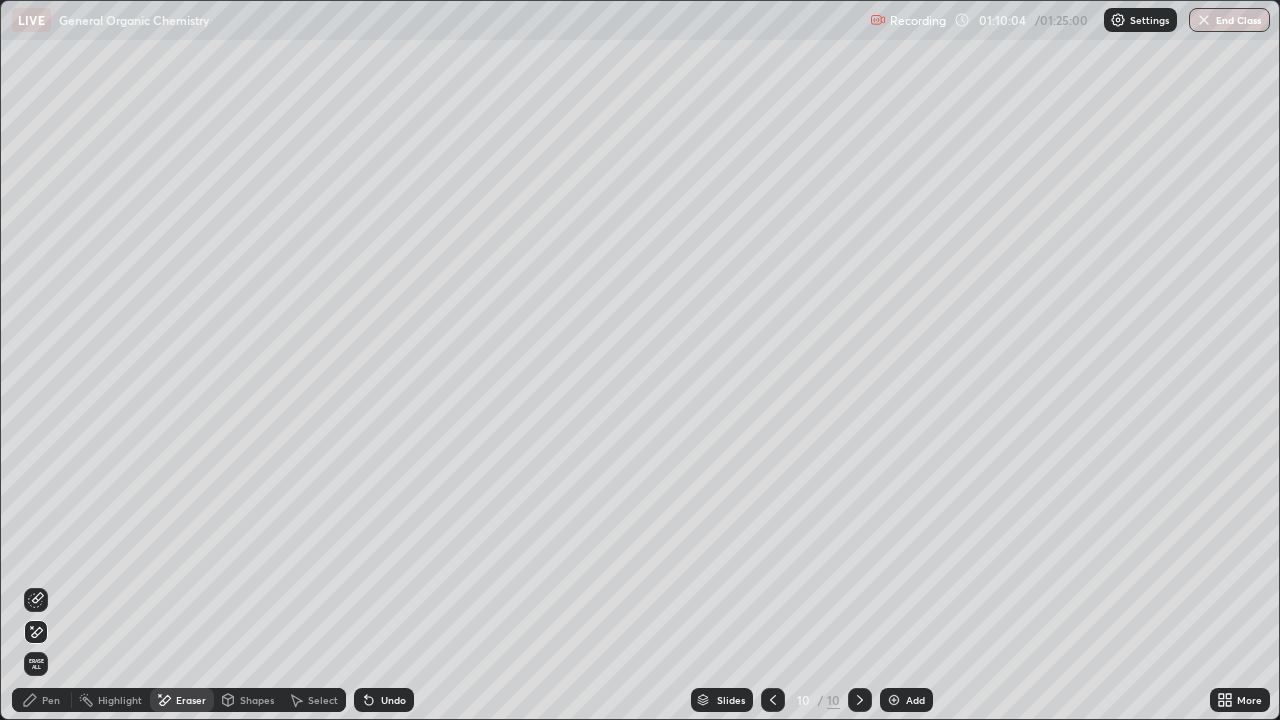 click on "Pen" at bounding box center [51, 700] 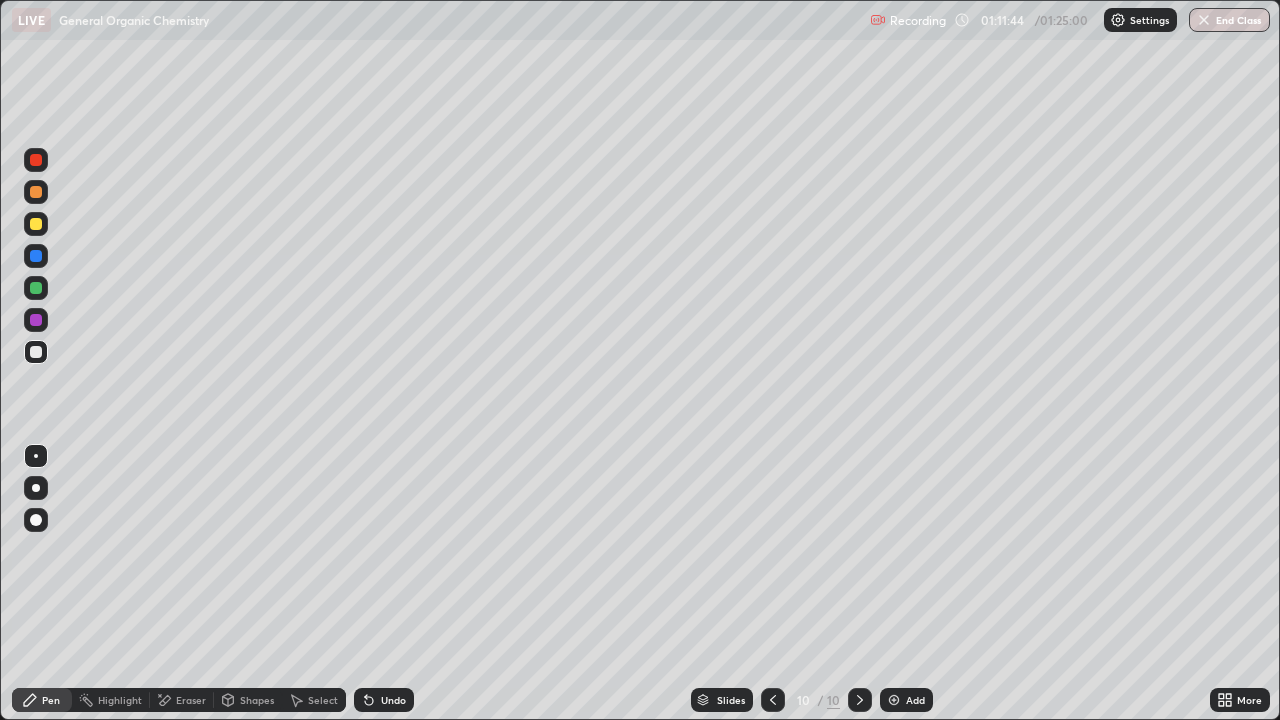 click on "Add" at bounding box center [915, 700] 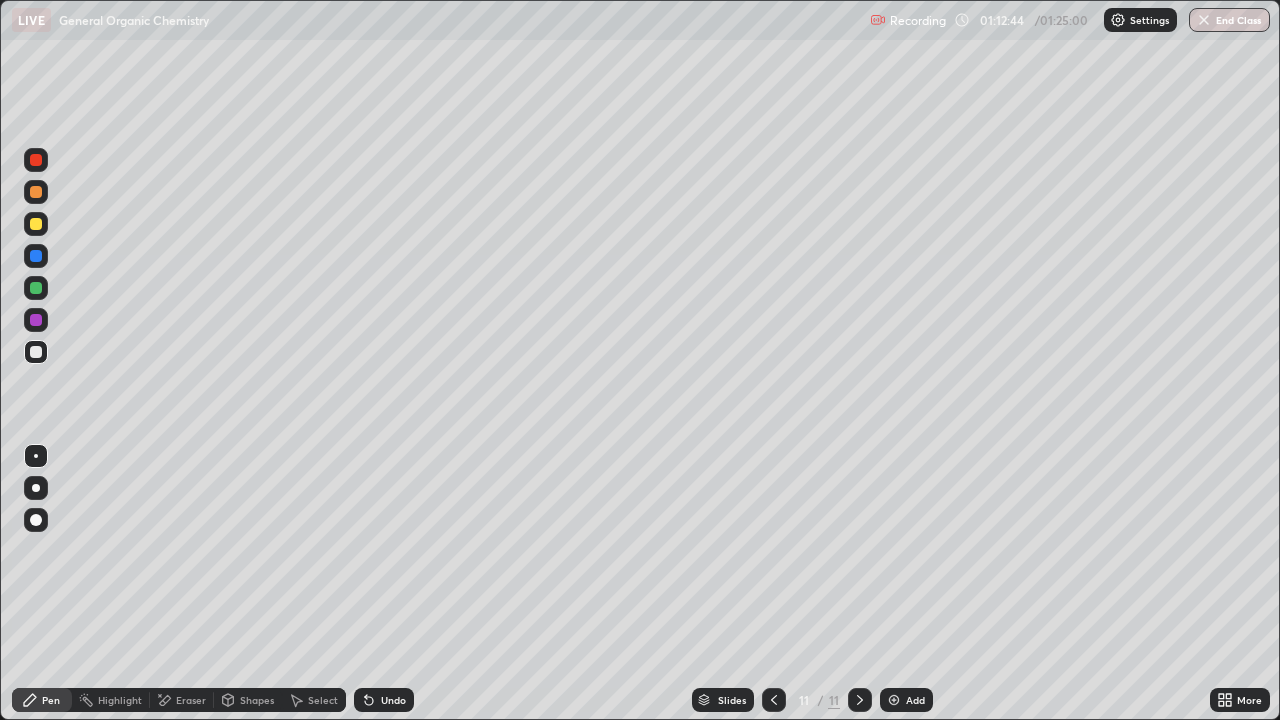 click on "Undo" at bounding box center [393, 700] 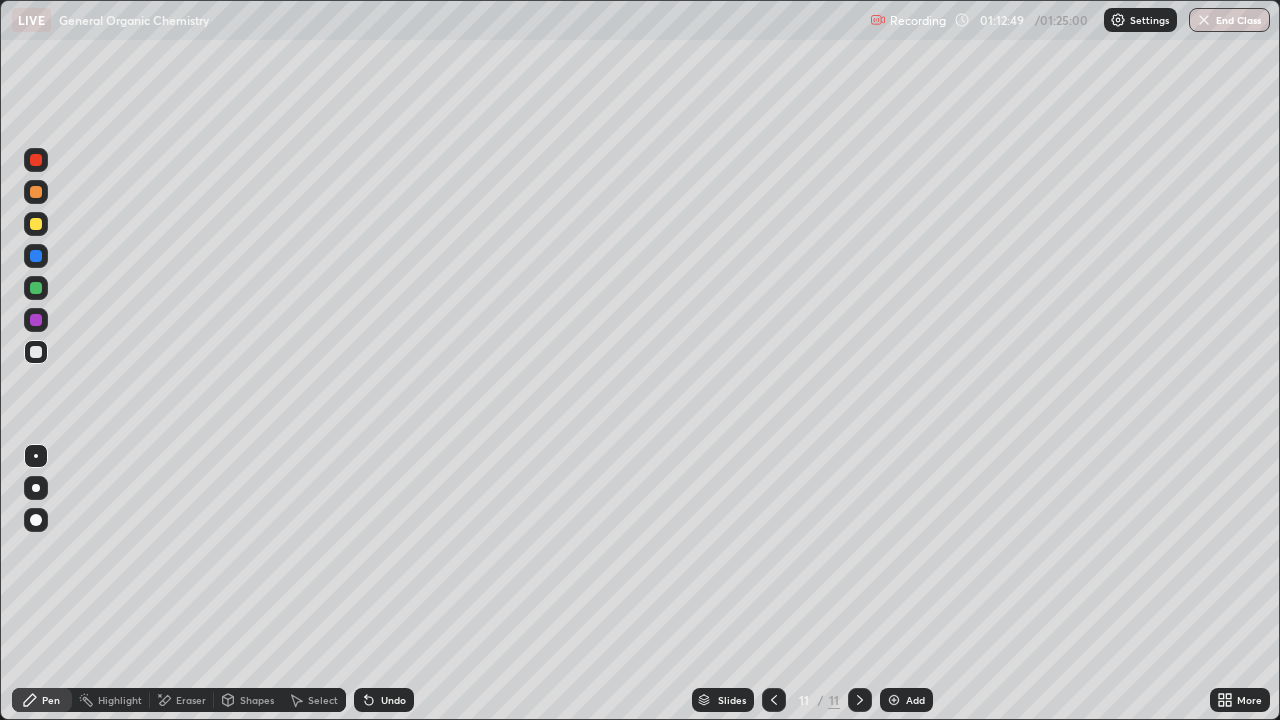 click on "Undo" at bounding box center (384, 700) 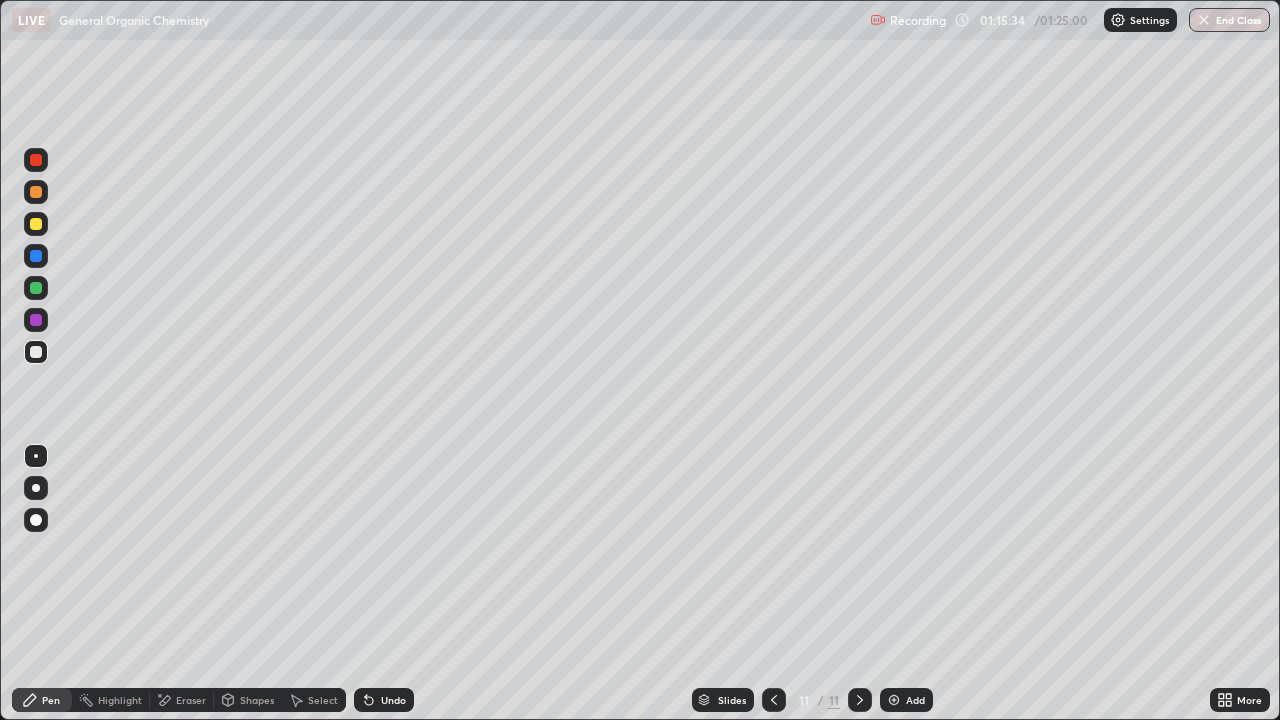 click on "Add" at bounding box center (915, 700) 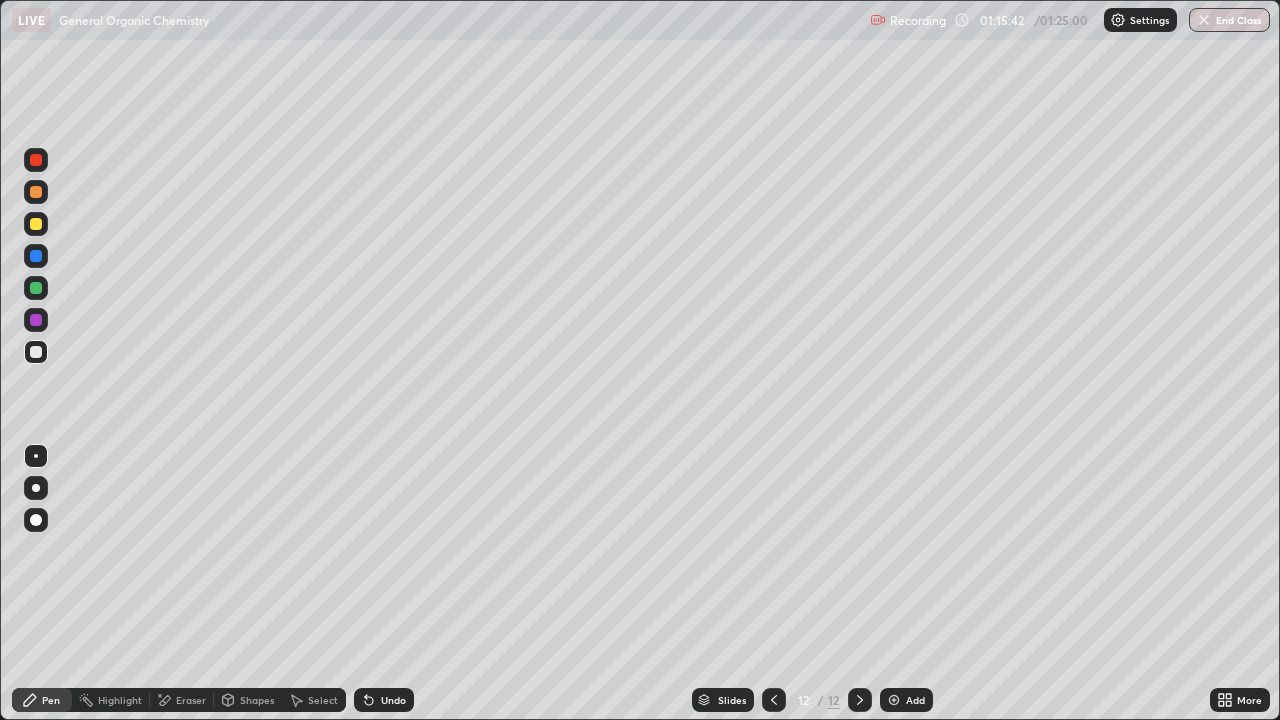 click on "Undo" at bounding box center [384, 700] 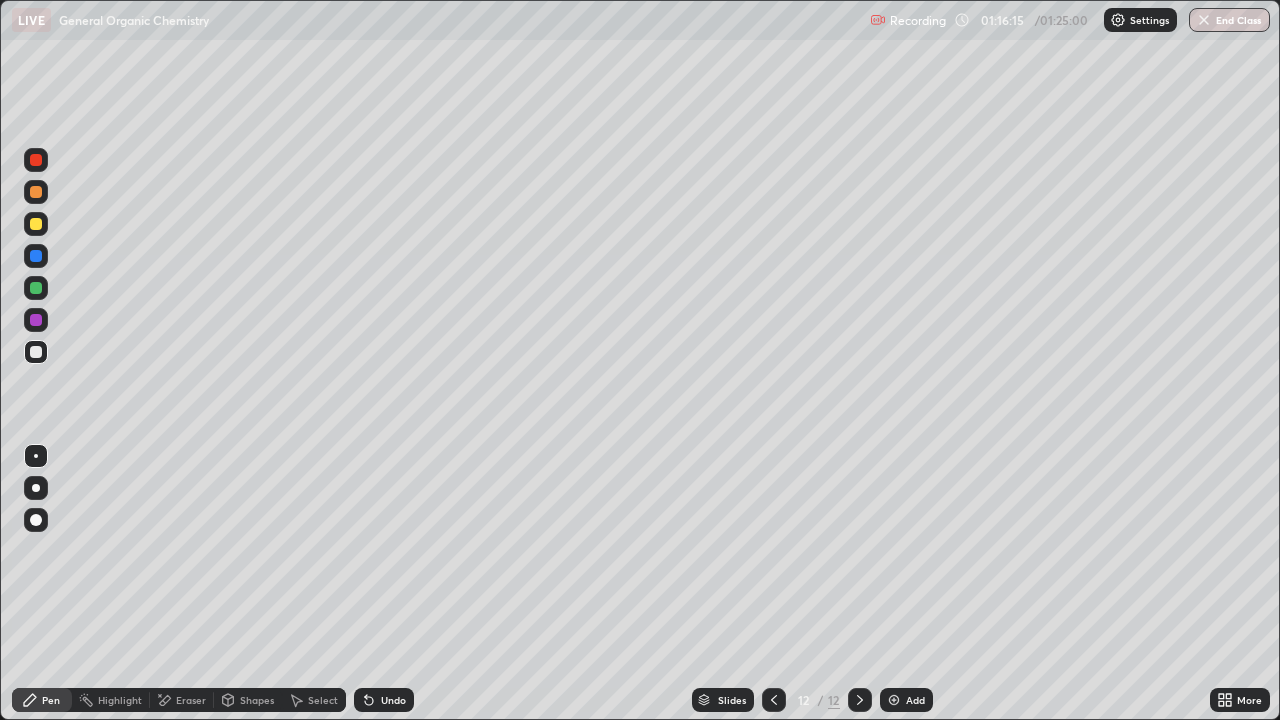 click 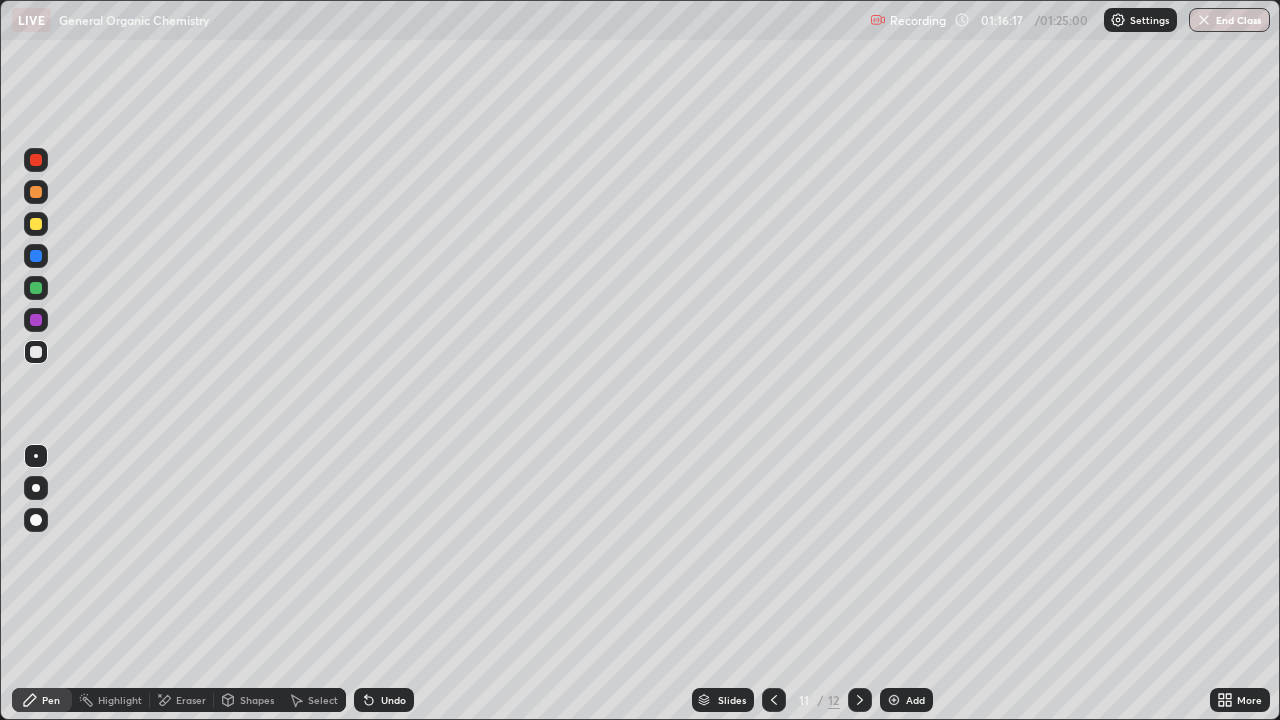 click on "Eraser" at bounding box center (191, 700) 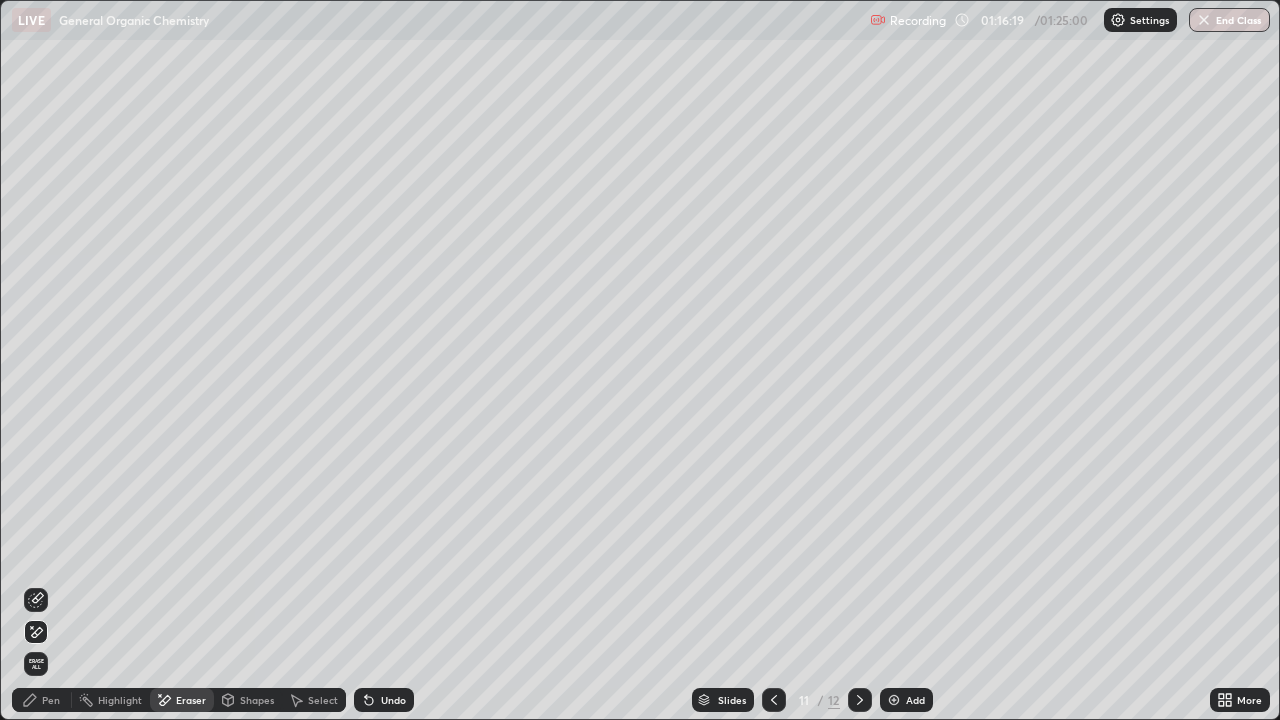 click on "Pen" at bounding box center (51, 700) 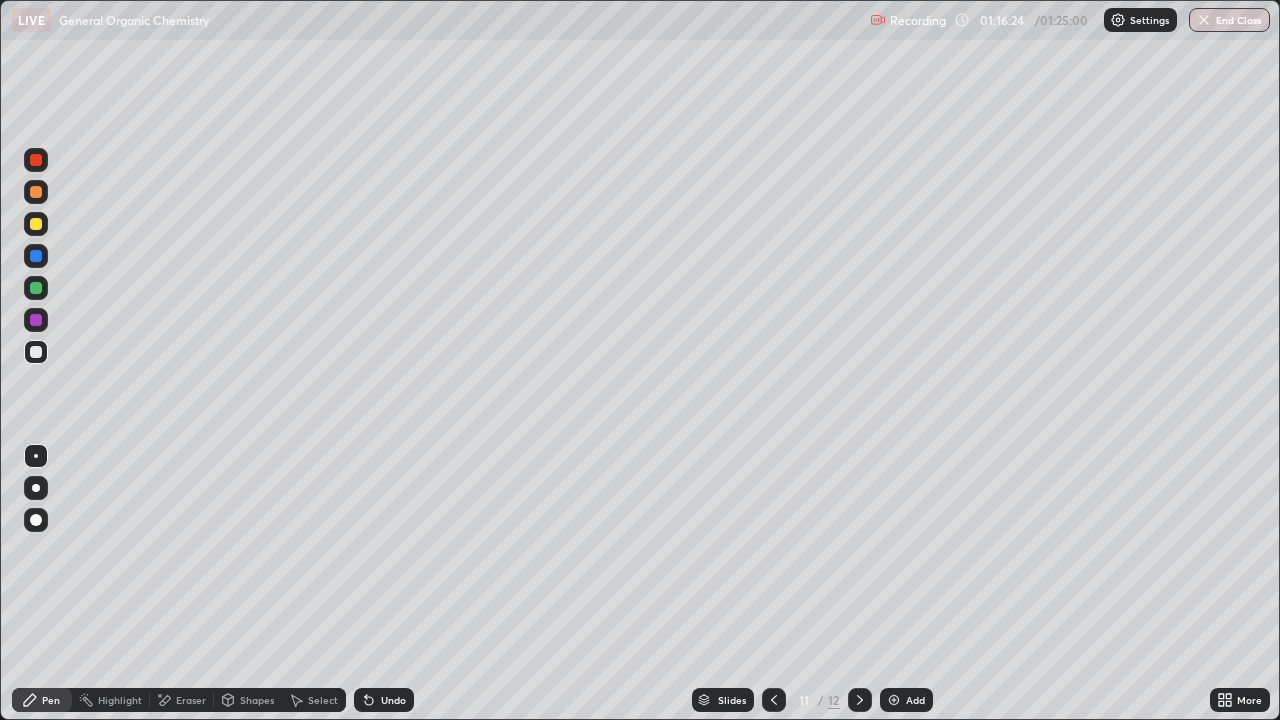 click 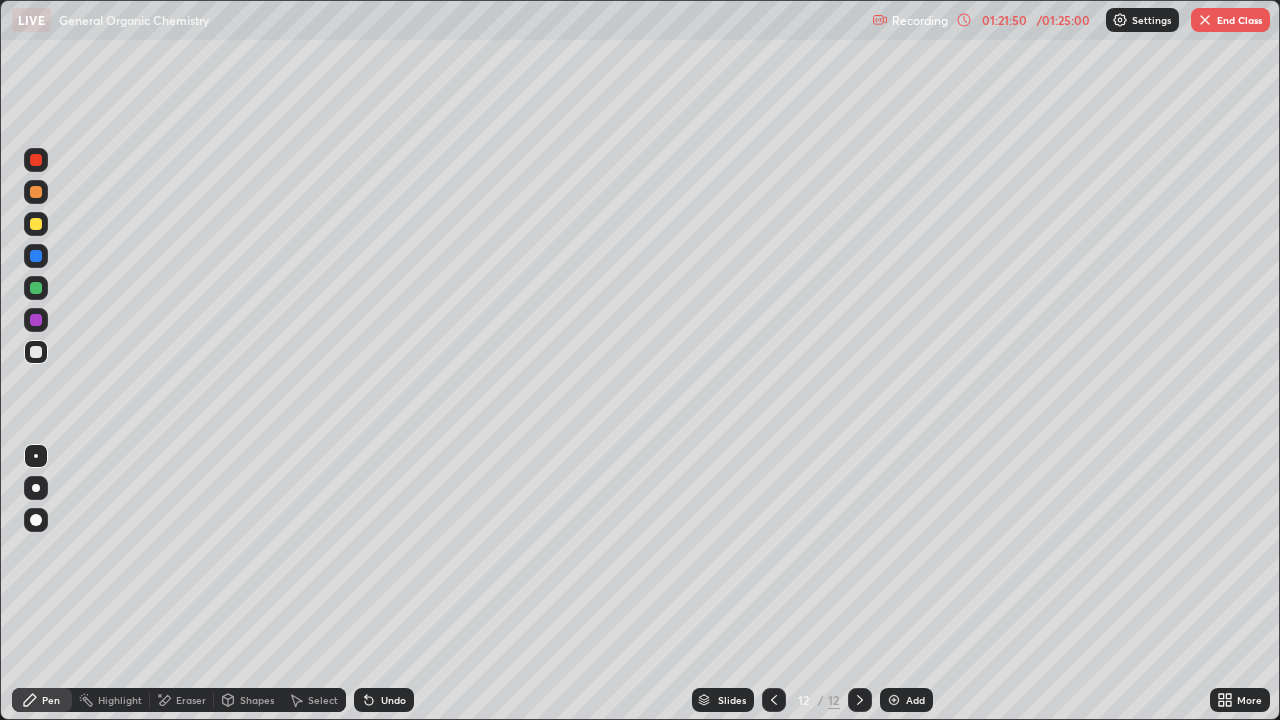 click on "End Class" at bounding box center [1230, 20] 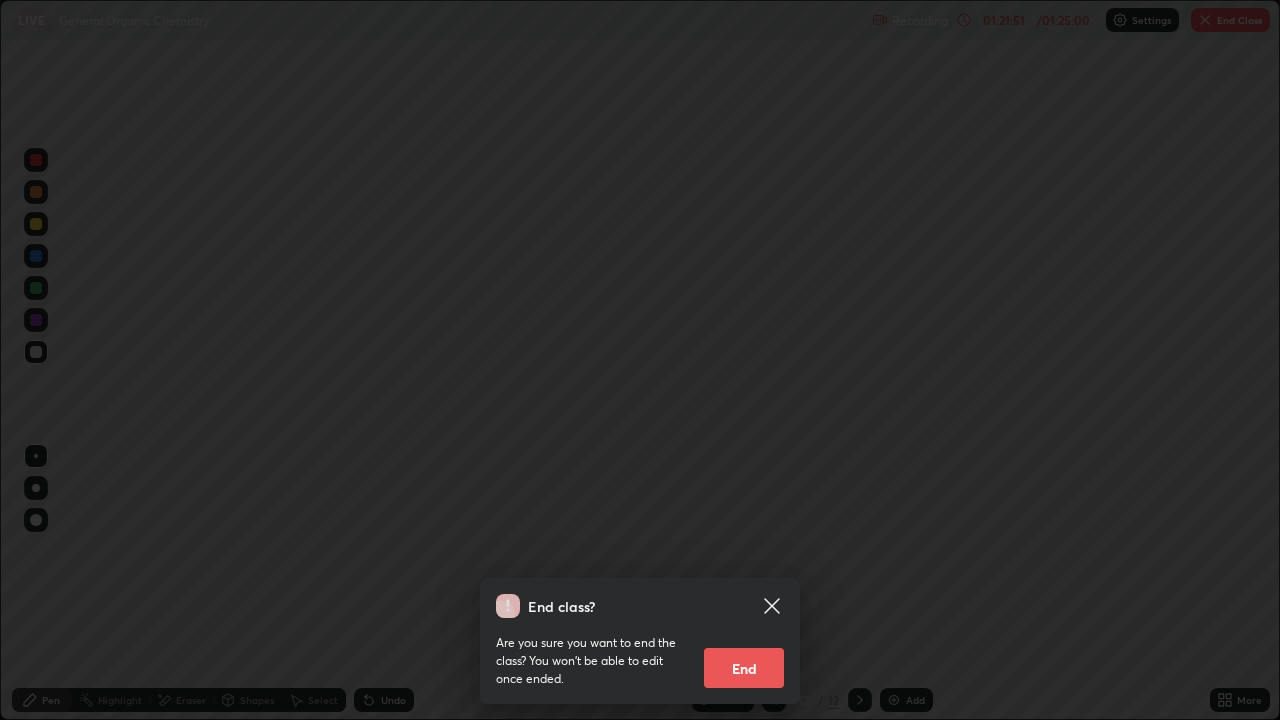 click on "End" at bounding box center [744, 668] 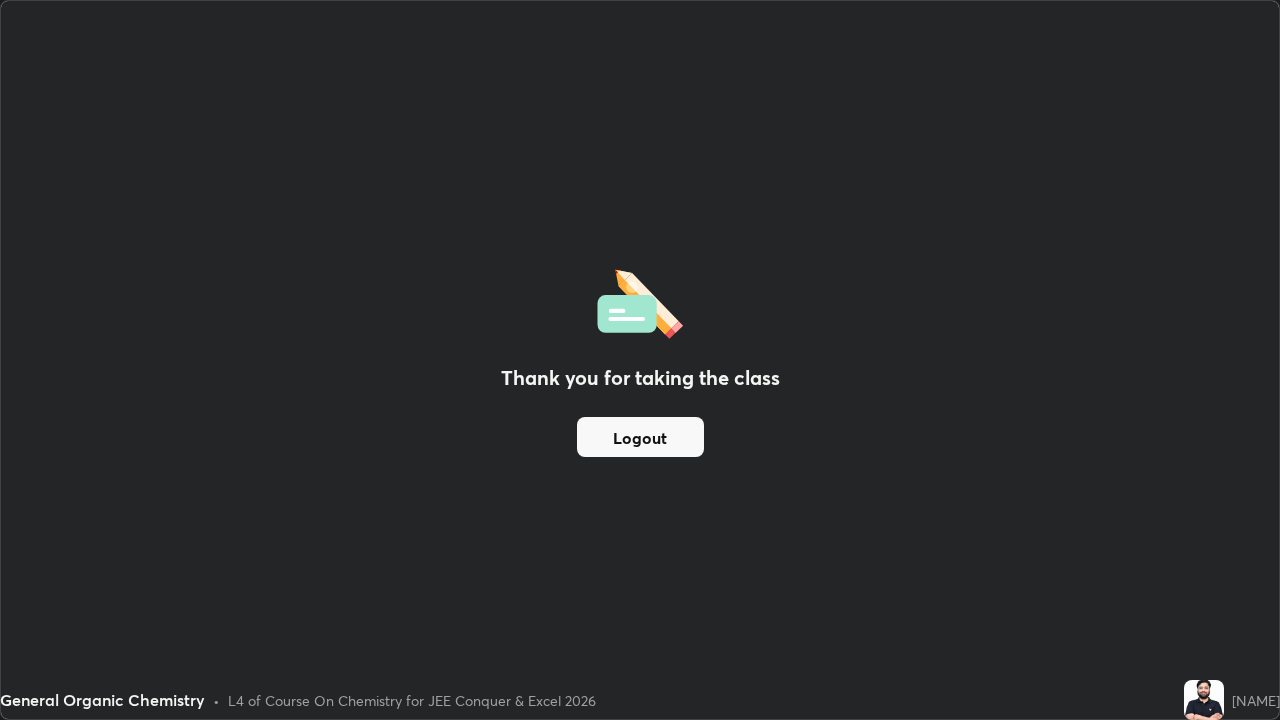 click on "Logout" at bounding box center (640, 437) 